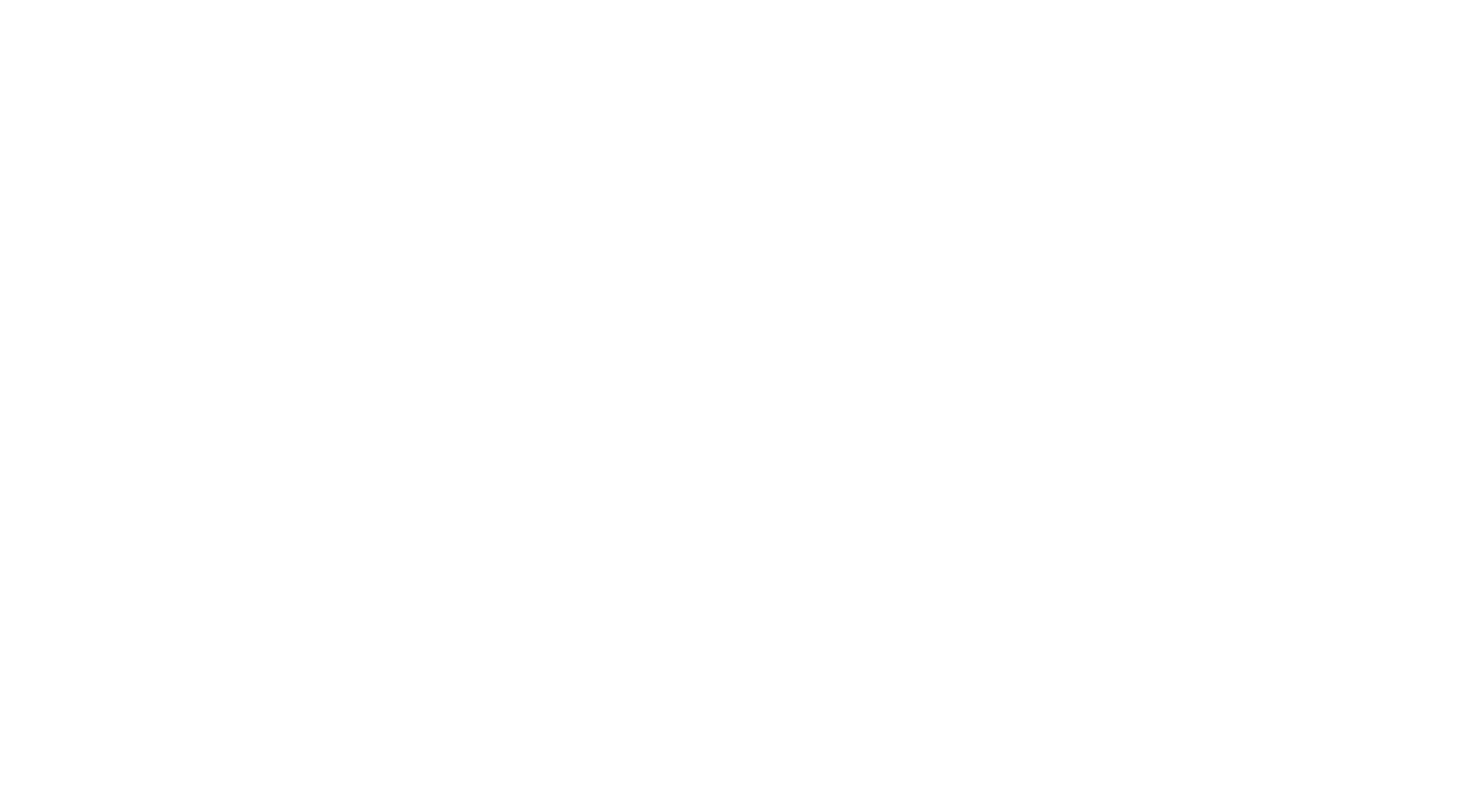 scroll, scrollTop: 0, scrollLeft: 0, axis: both 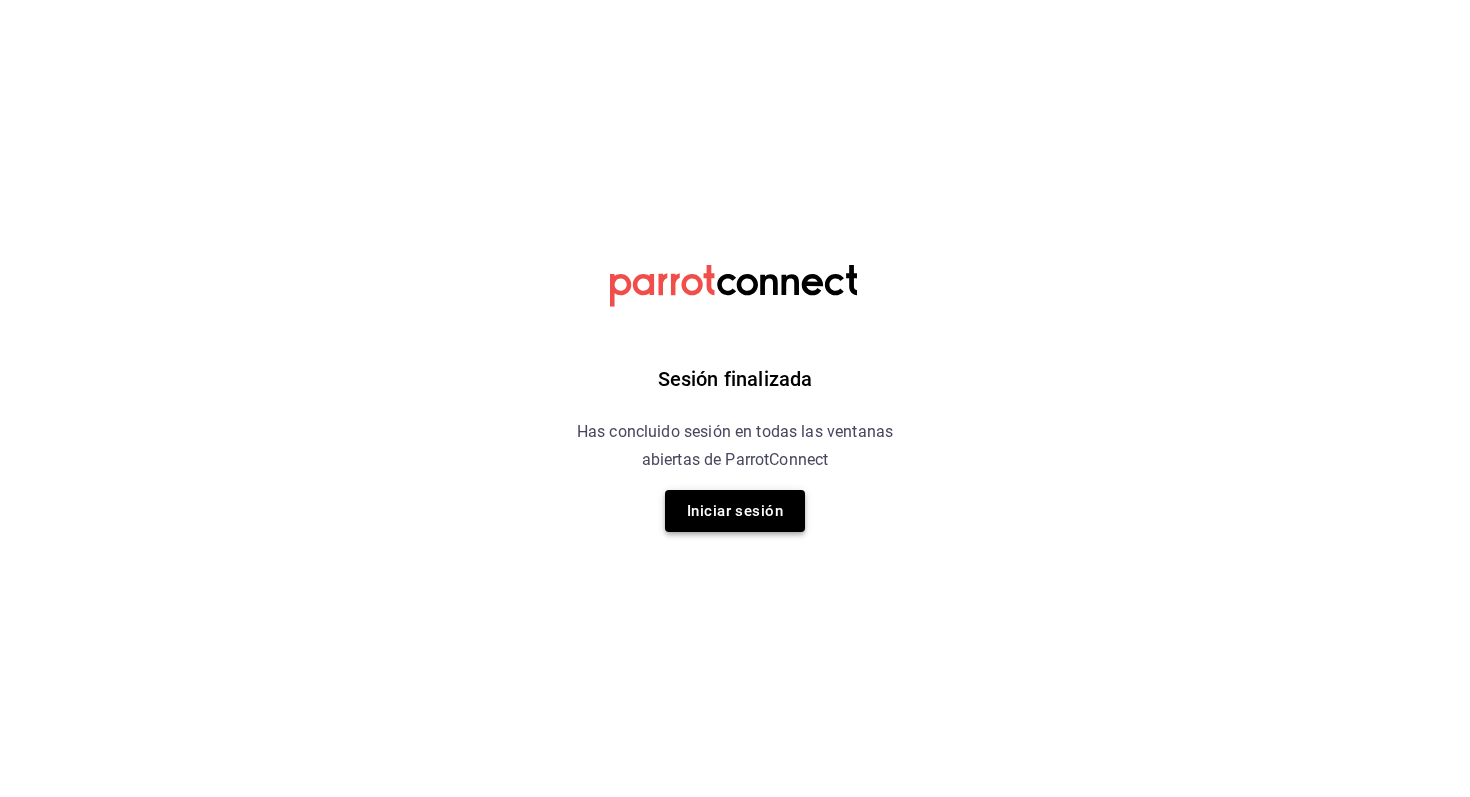 click on "Iniciar sesión" at bounding box center (735, 511) 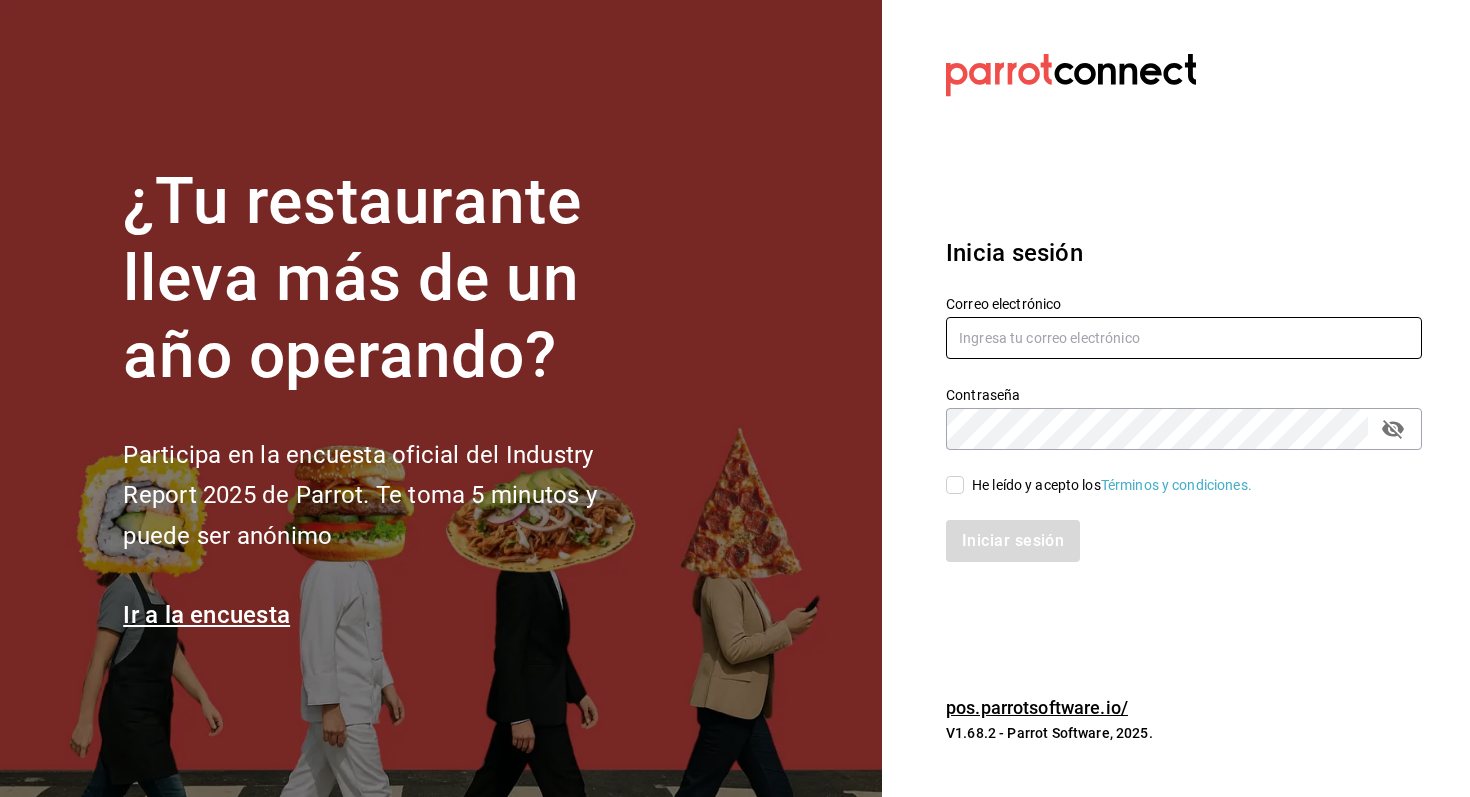 click at bounding box center [1184, 338] 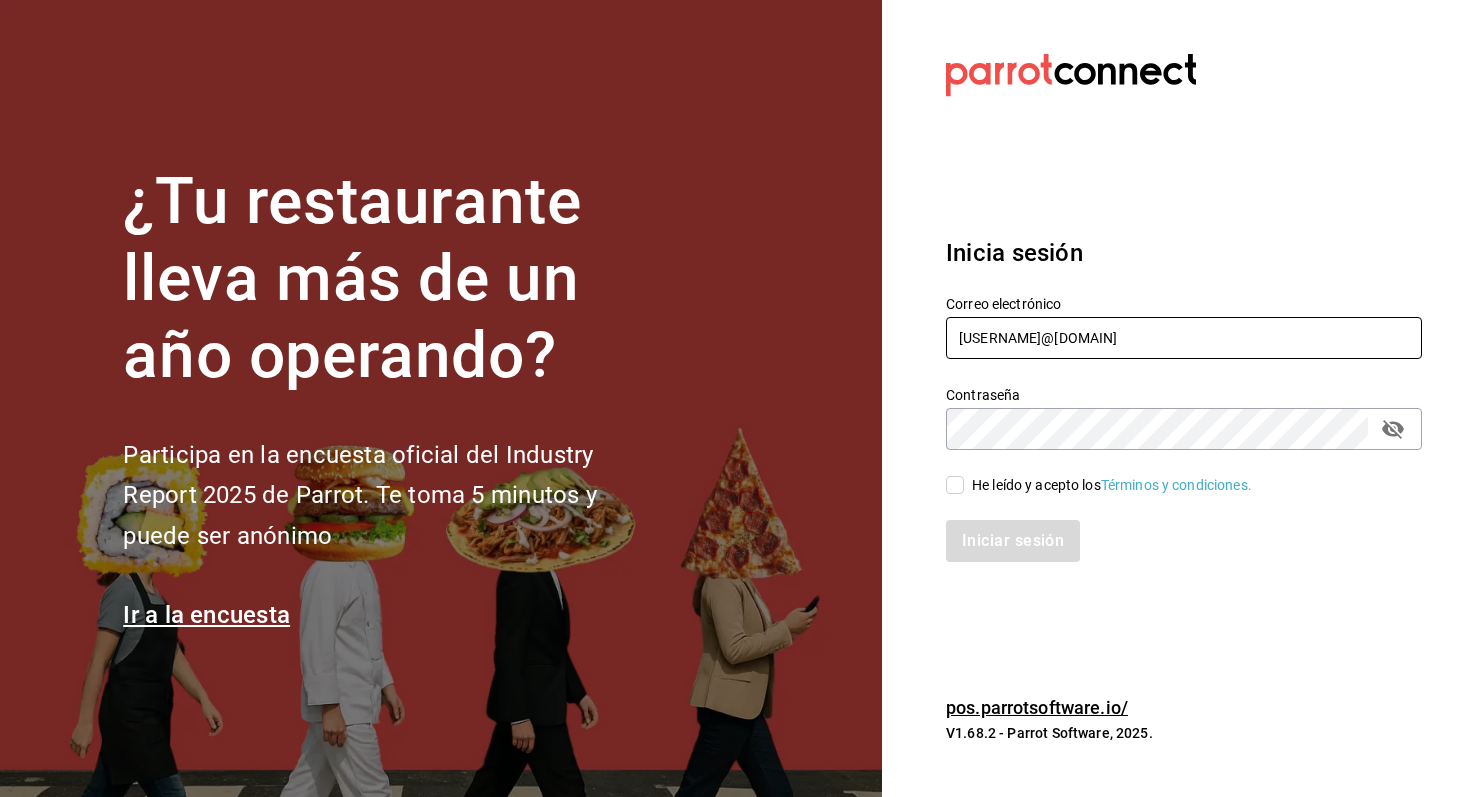type on "[USERNAME]@[DOMAIN]" 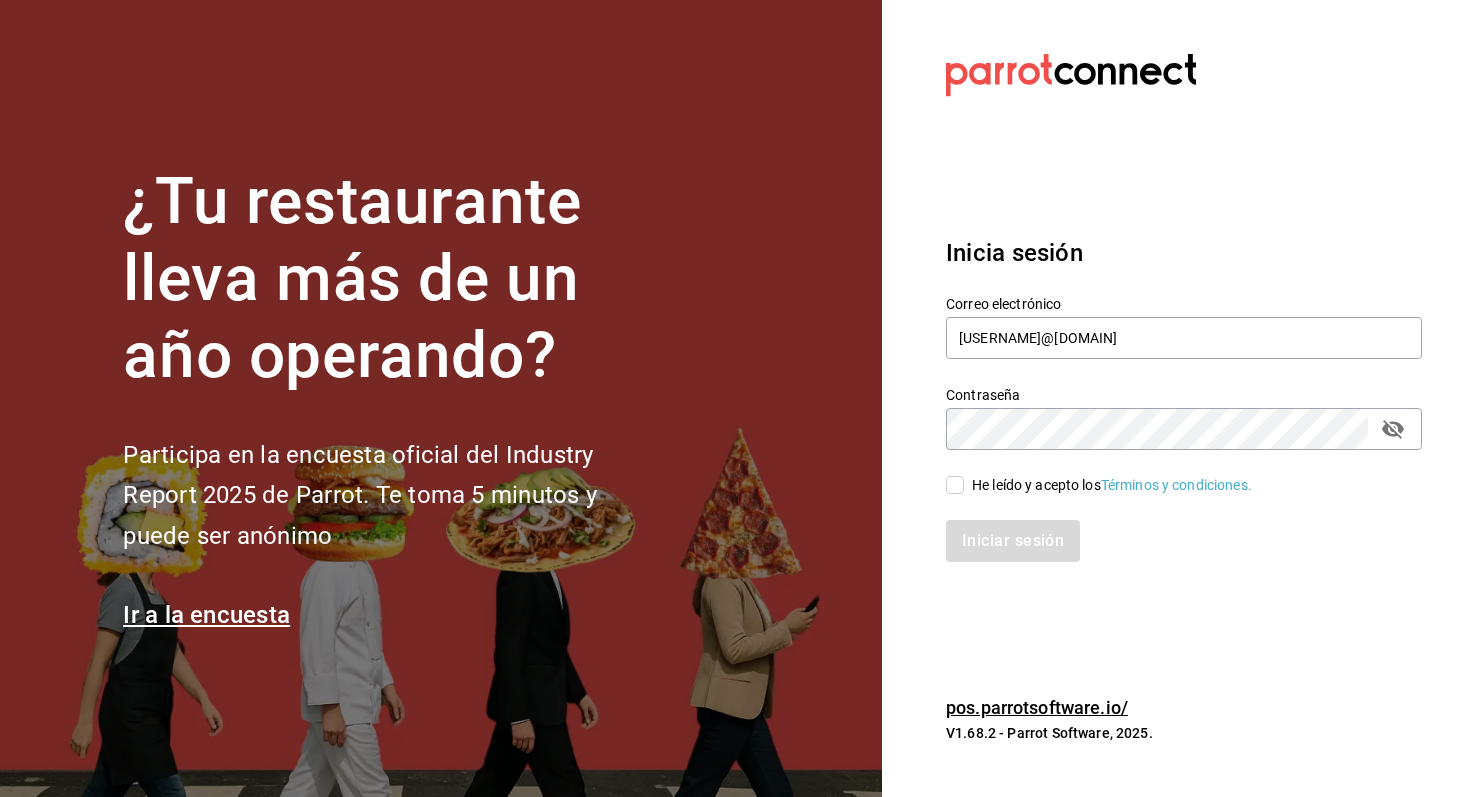 click on "Contraseña" at bounding box center [1184, 429] 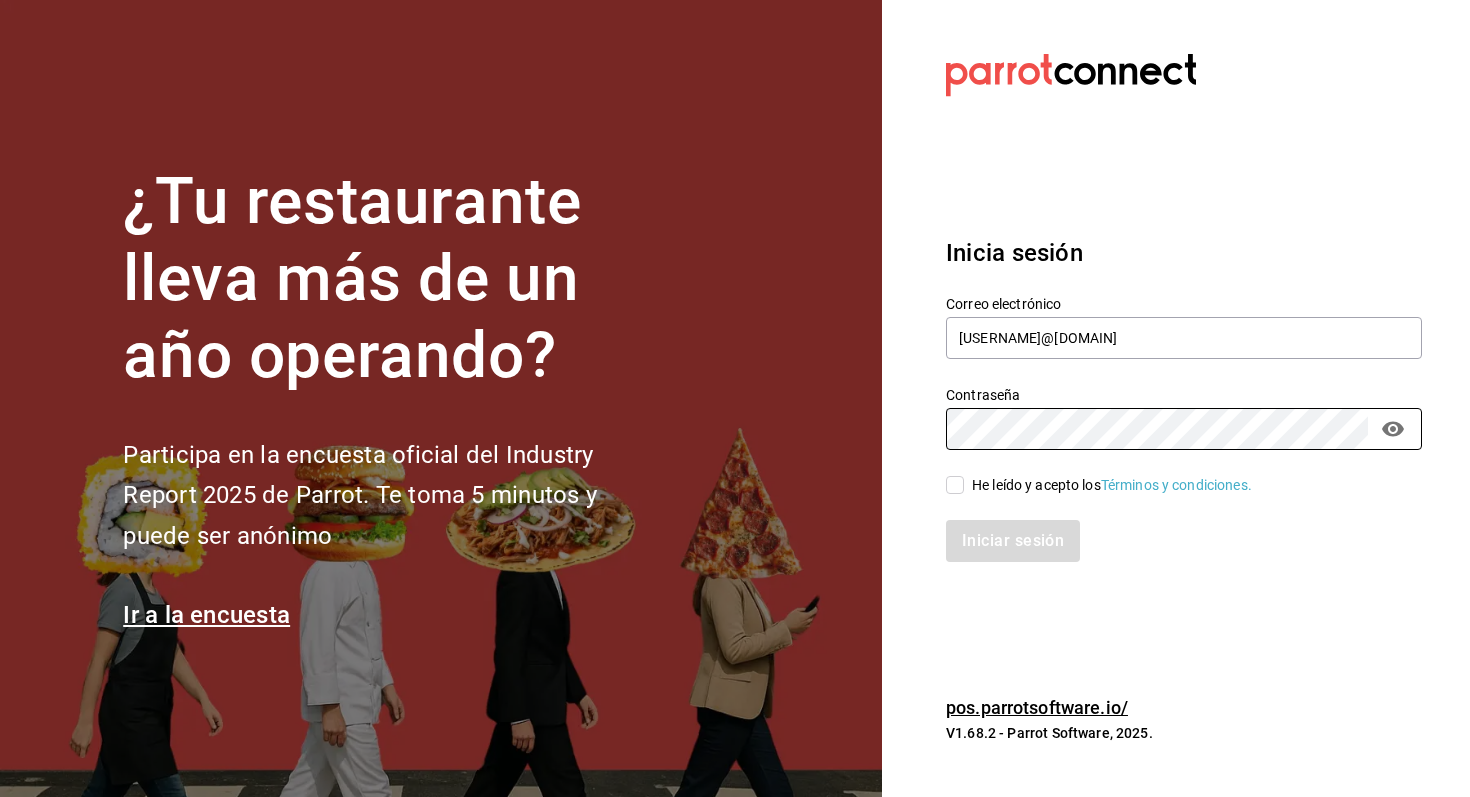 click on "He leído y acepto los  Términos y condiciones." at bounding box center [955, 485] 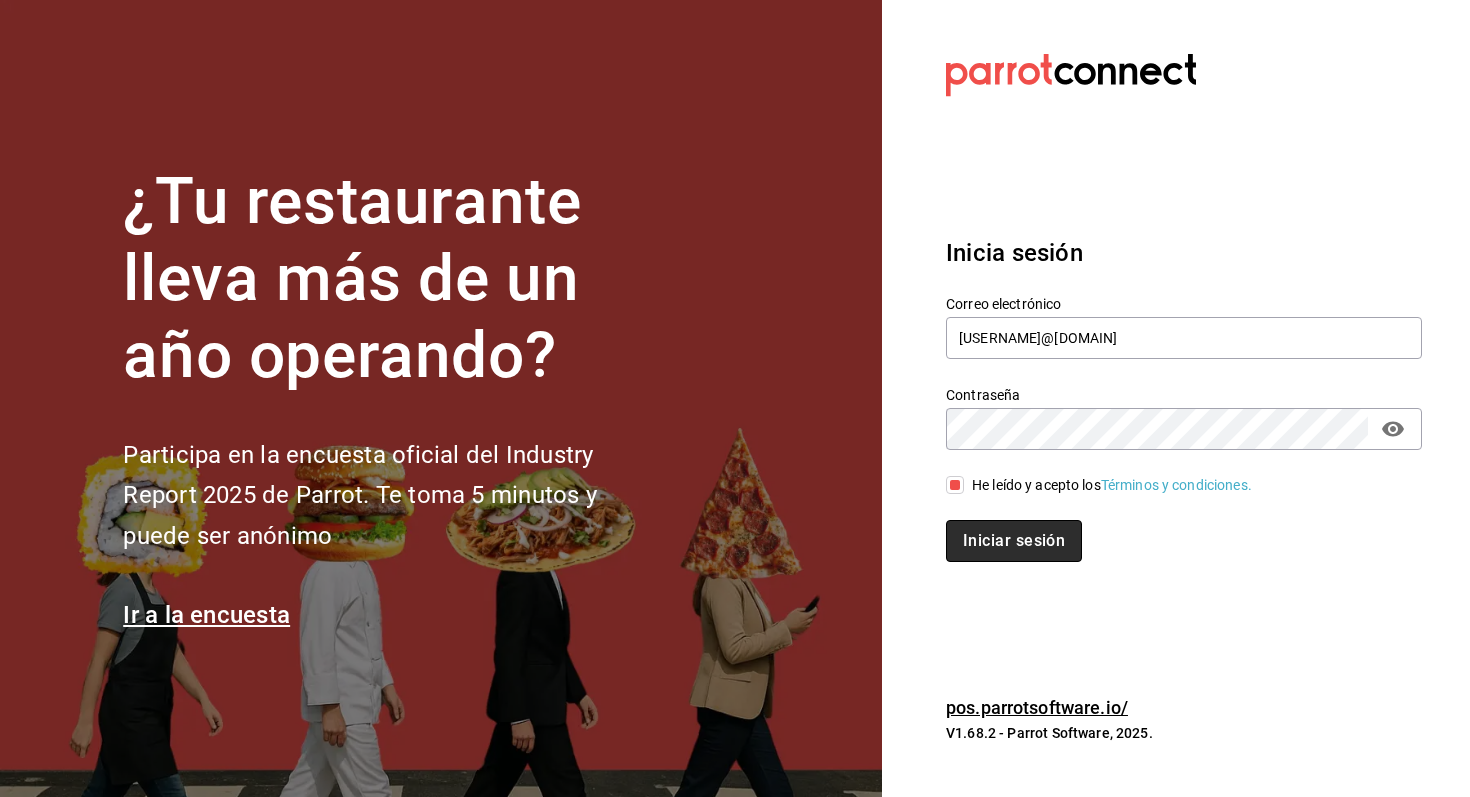 click on "Iniciar sesión" at bounding box center [1014, 541] 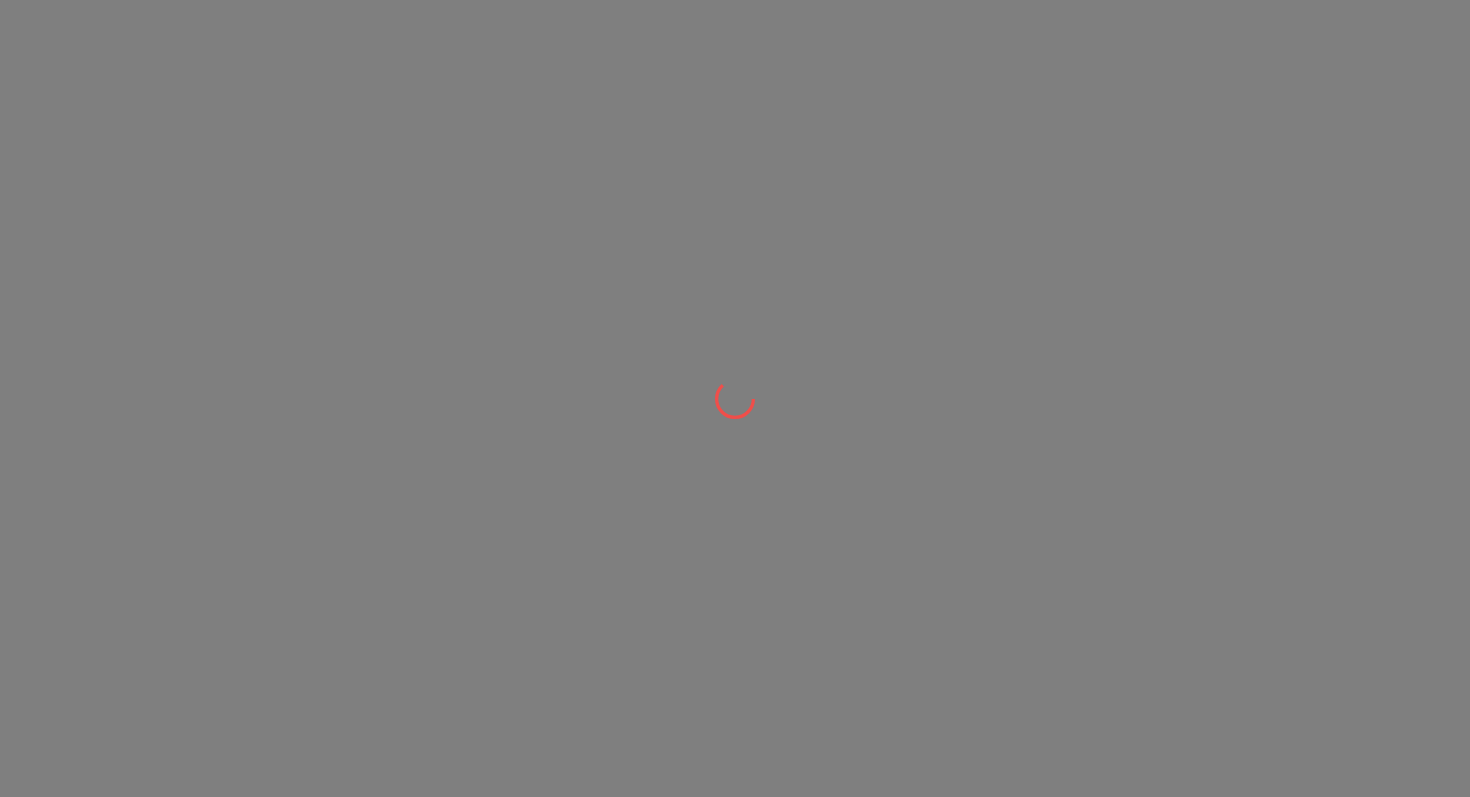scroll, scrollTop: 0, scrollLeft: 0, axis: both 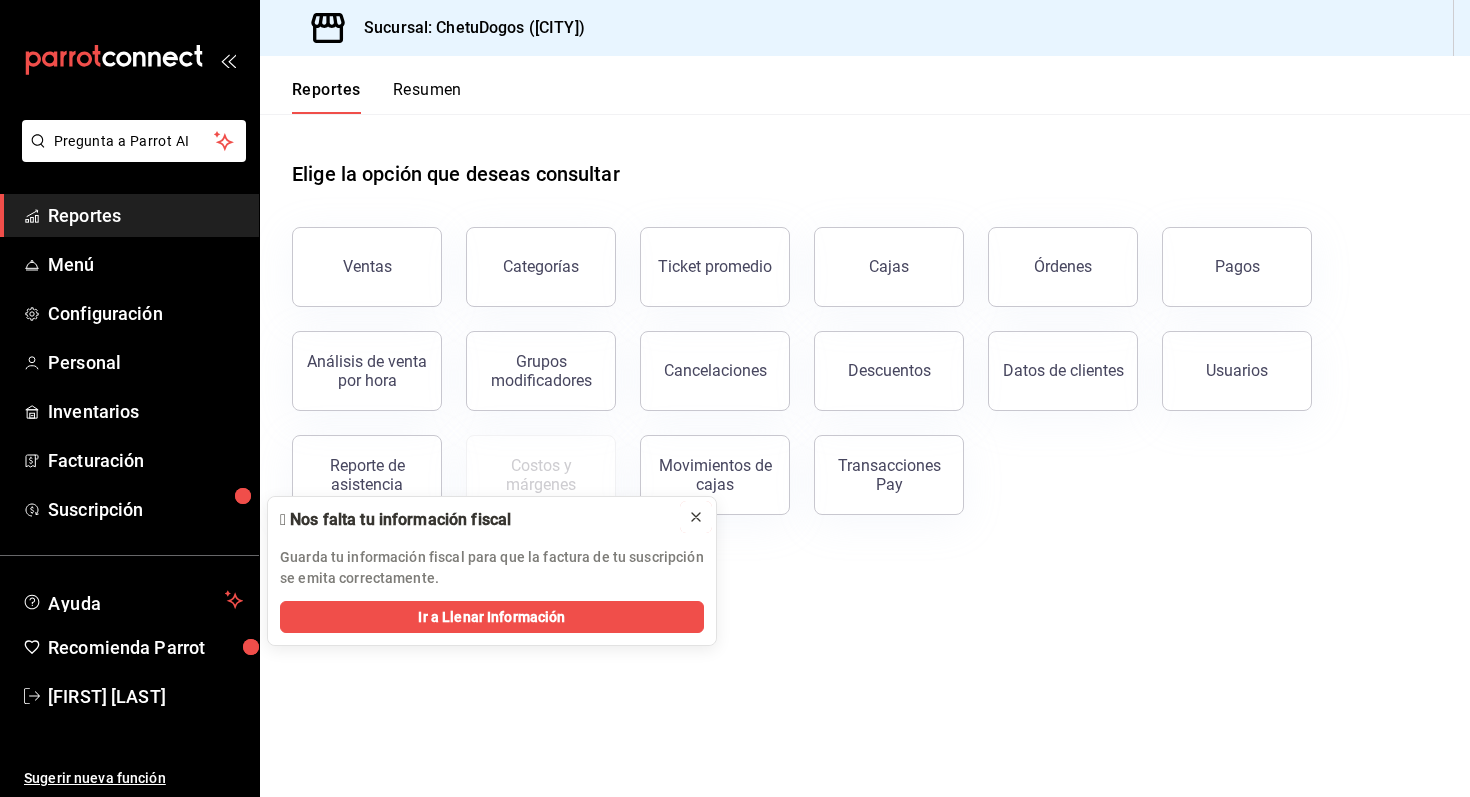 click 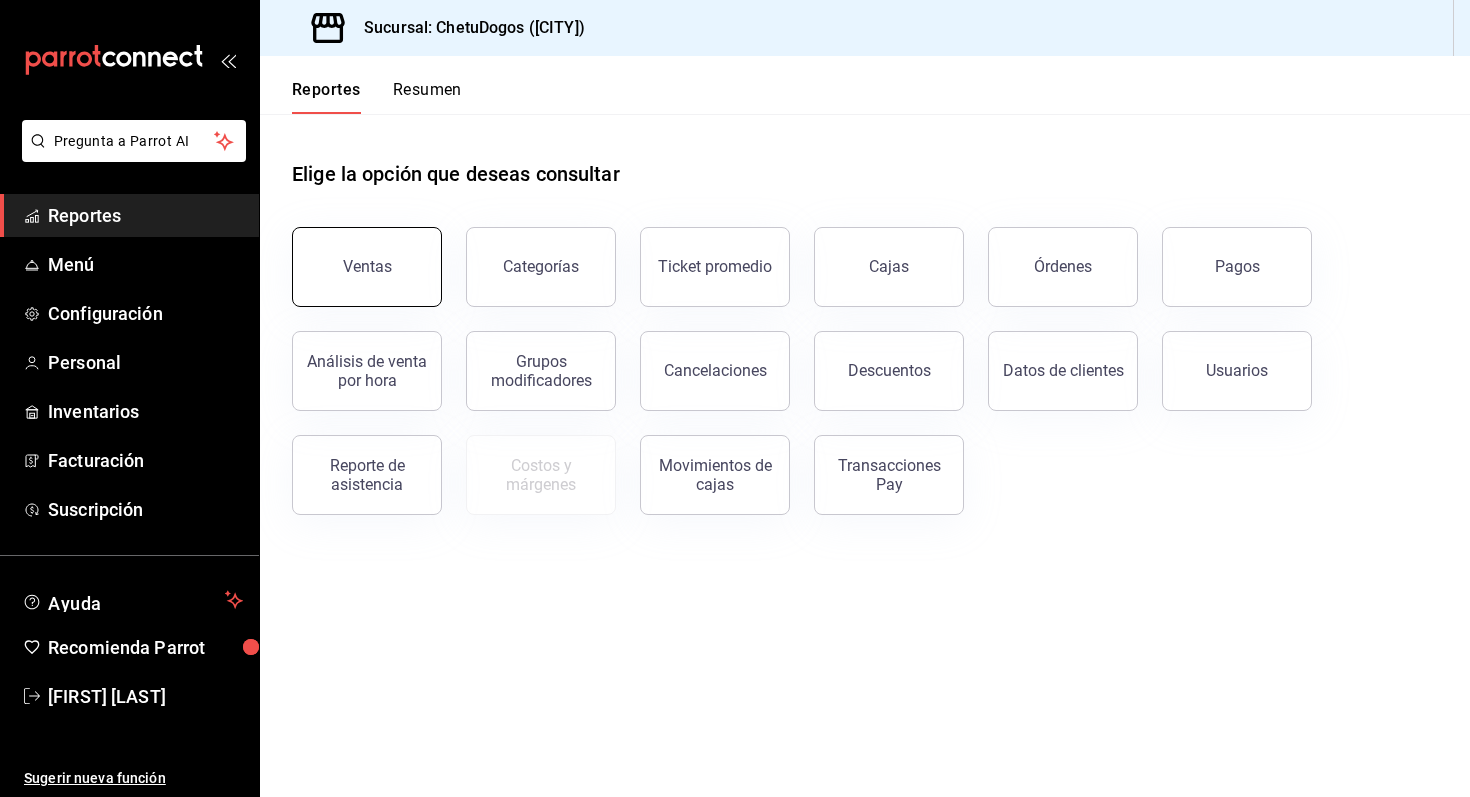 click on "Ventas" at bounding box center (367, 267) 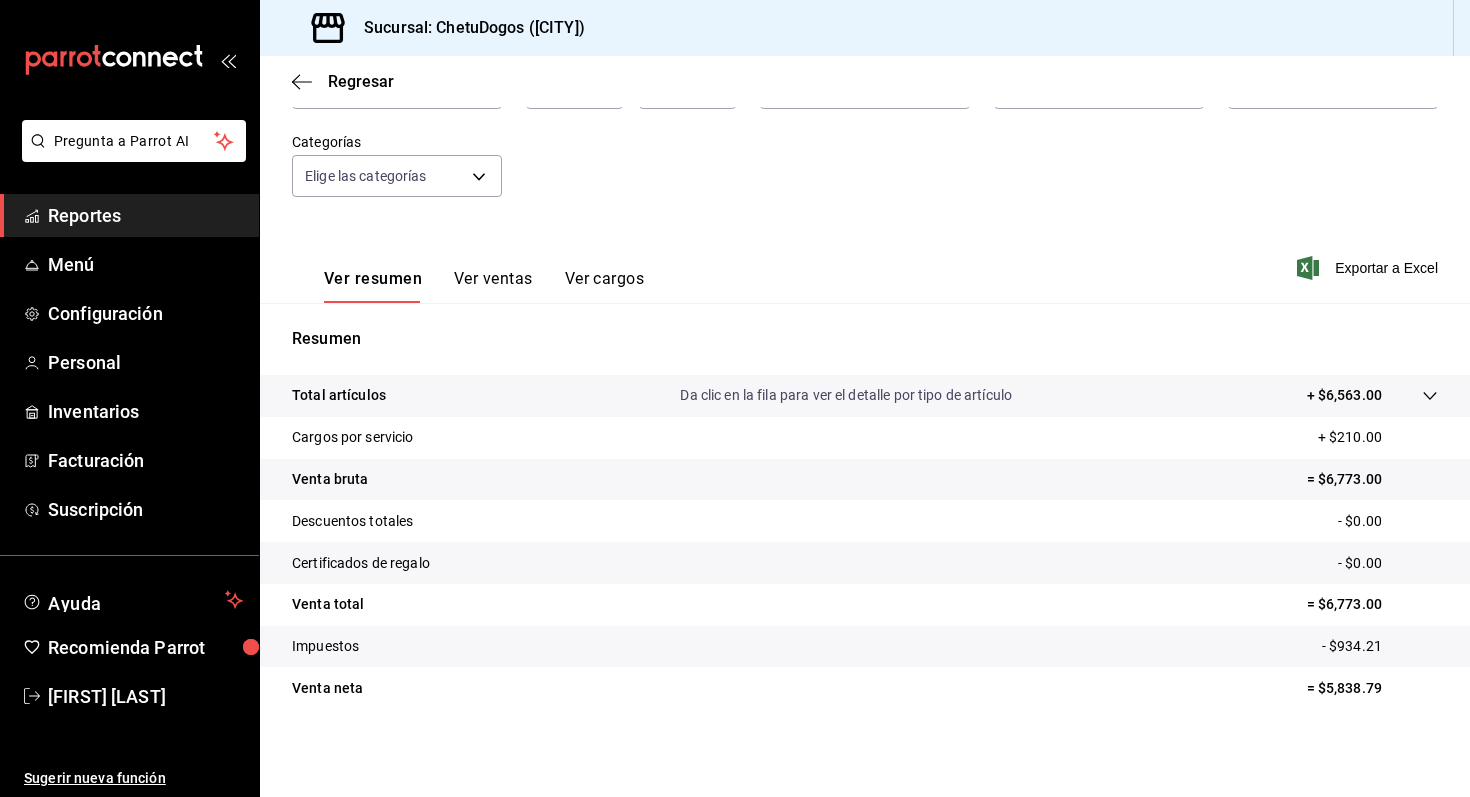scroll, scrollTop: 86, scrollLeft: 0, axis: vertical 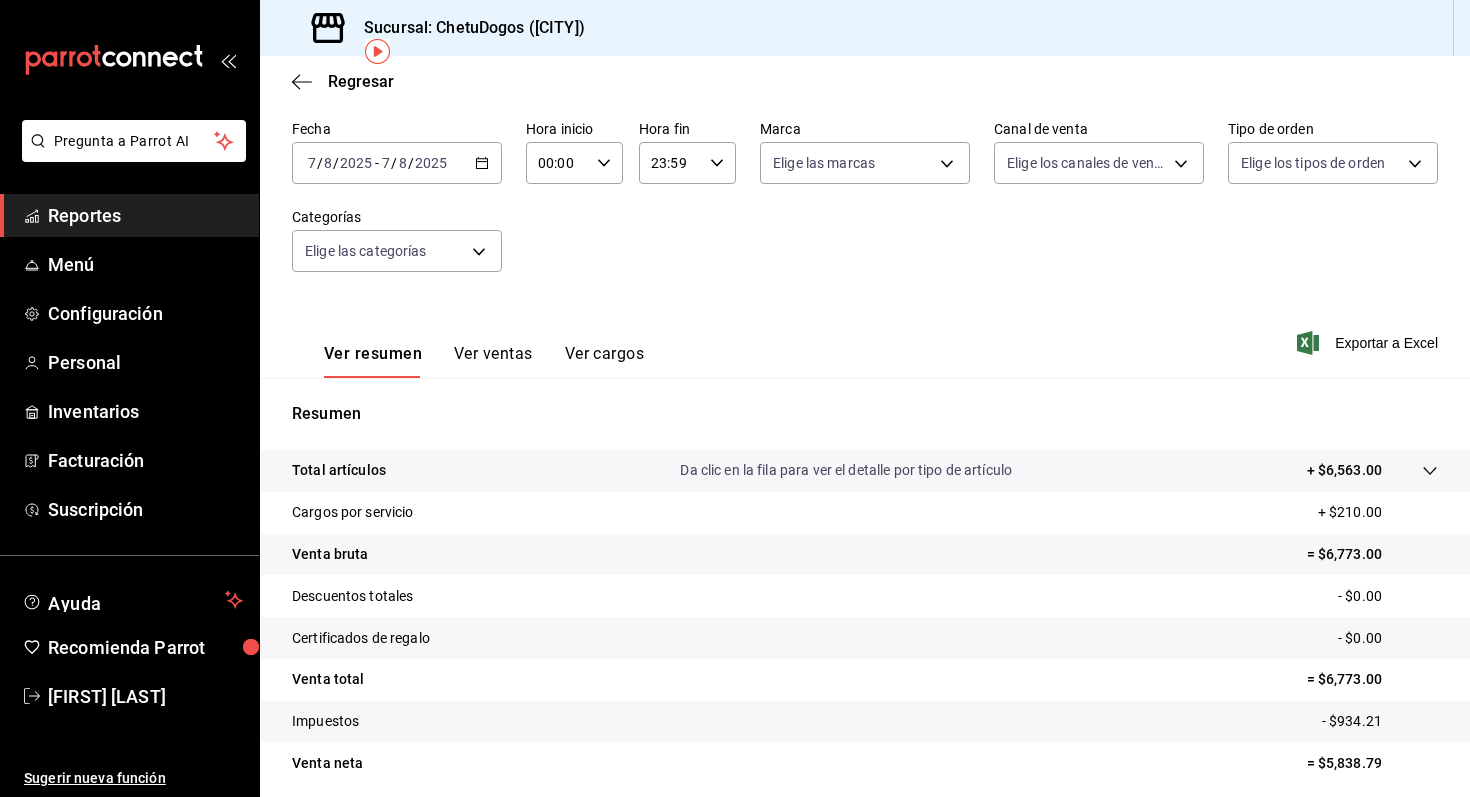 click on "Ver resumen Ver ventas Ver cargos Exportar a Excel" at bounding box center (865, 337) 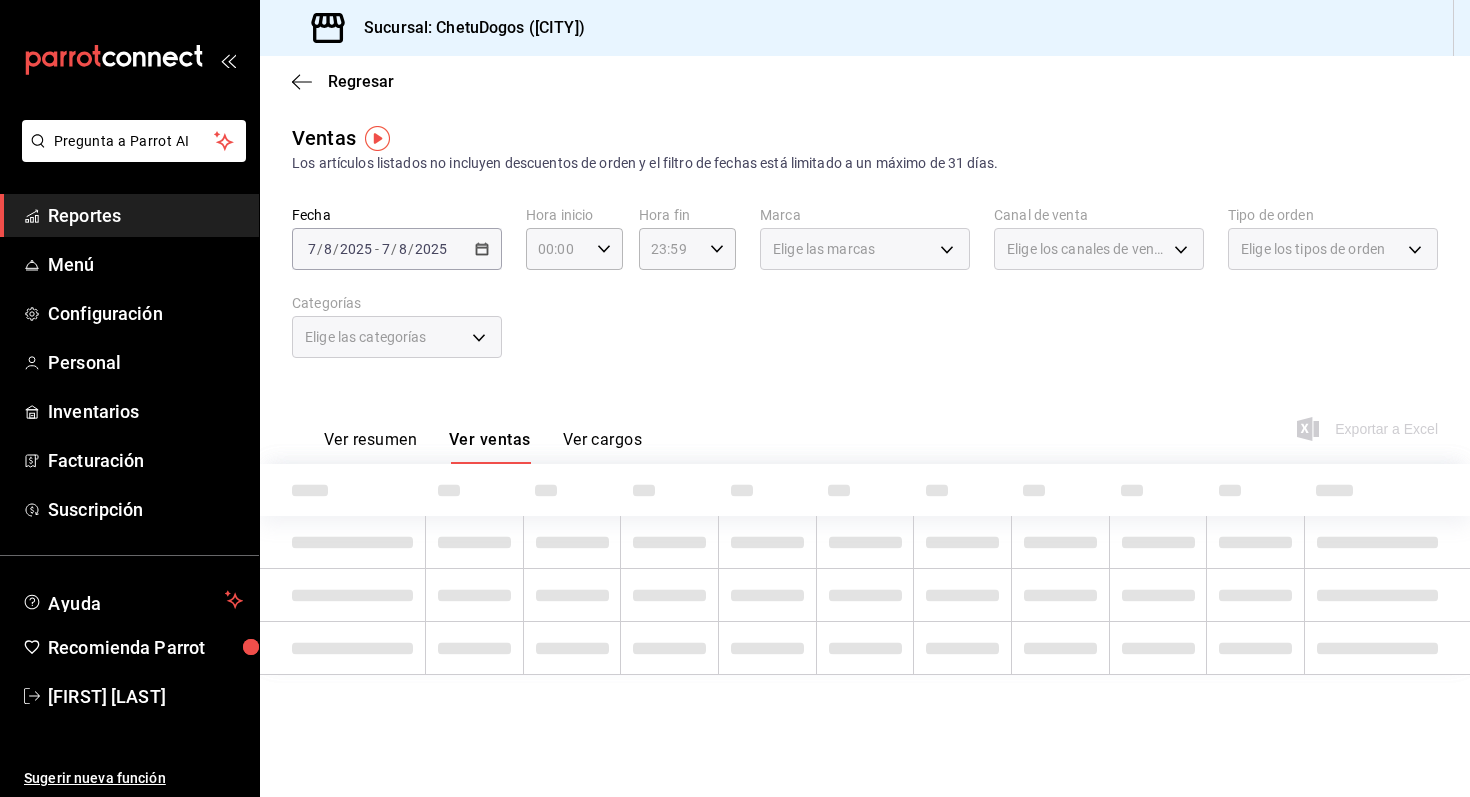 scroll, scrollTop: 0, scrollLeft: 0, axis: both 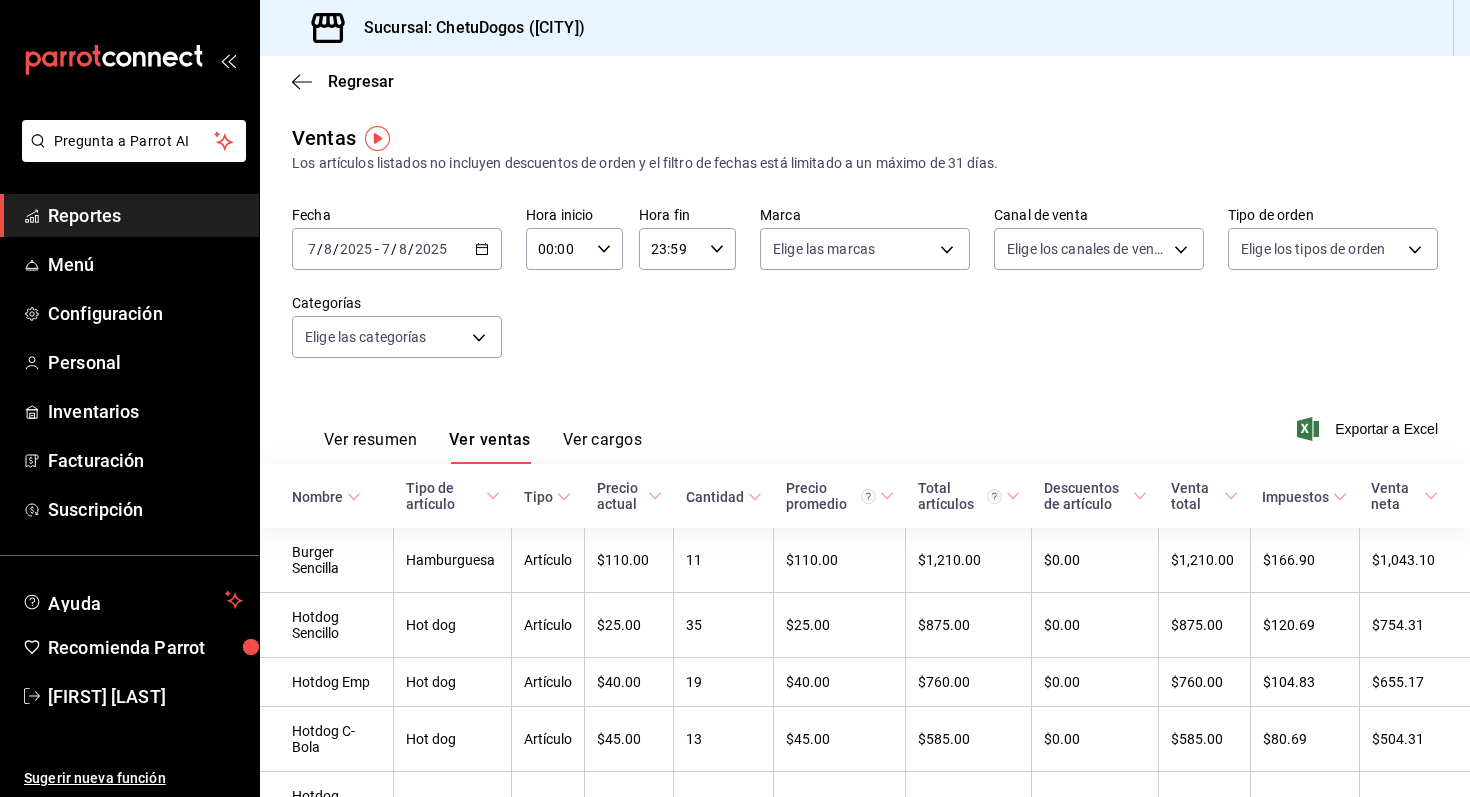 click on "Ver resumen Ver ventas Ver cargos" at bounding box center [467, 435] 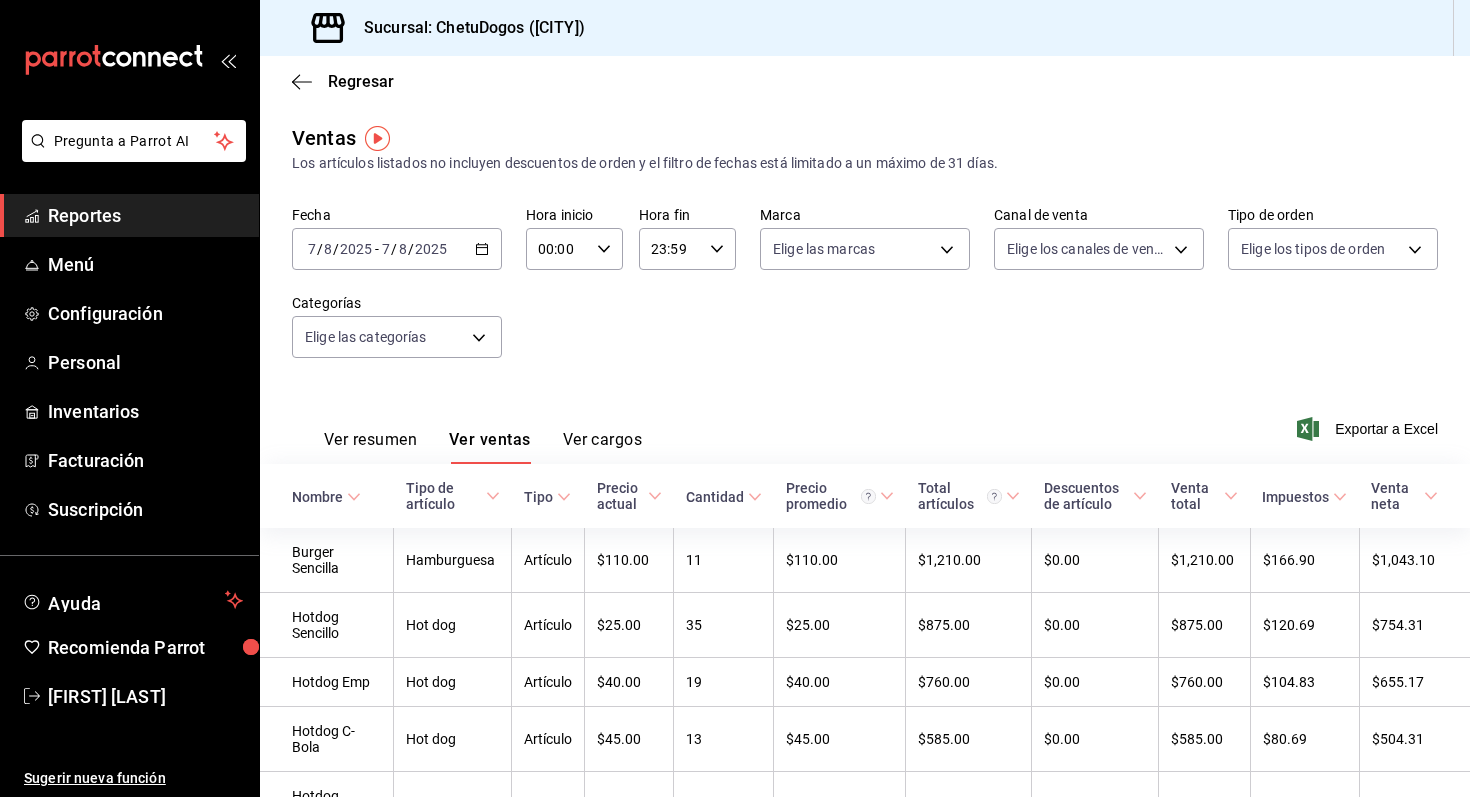 click on "Ver resumen Ver ventas Ver cargos" at bounding box center (467, 435) 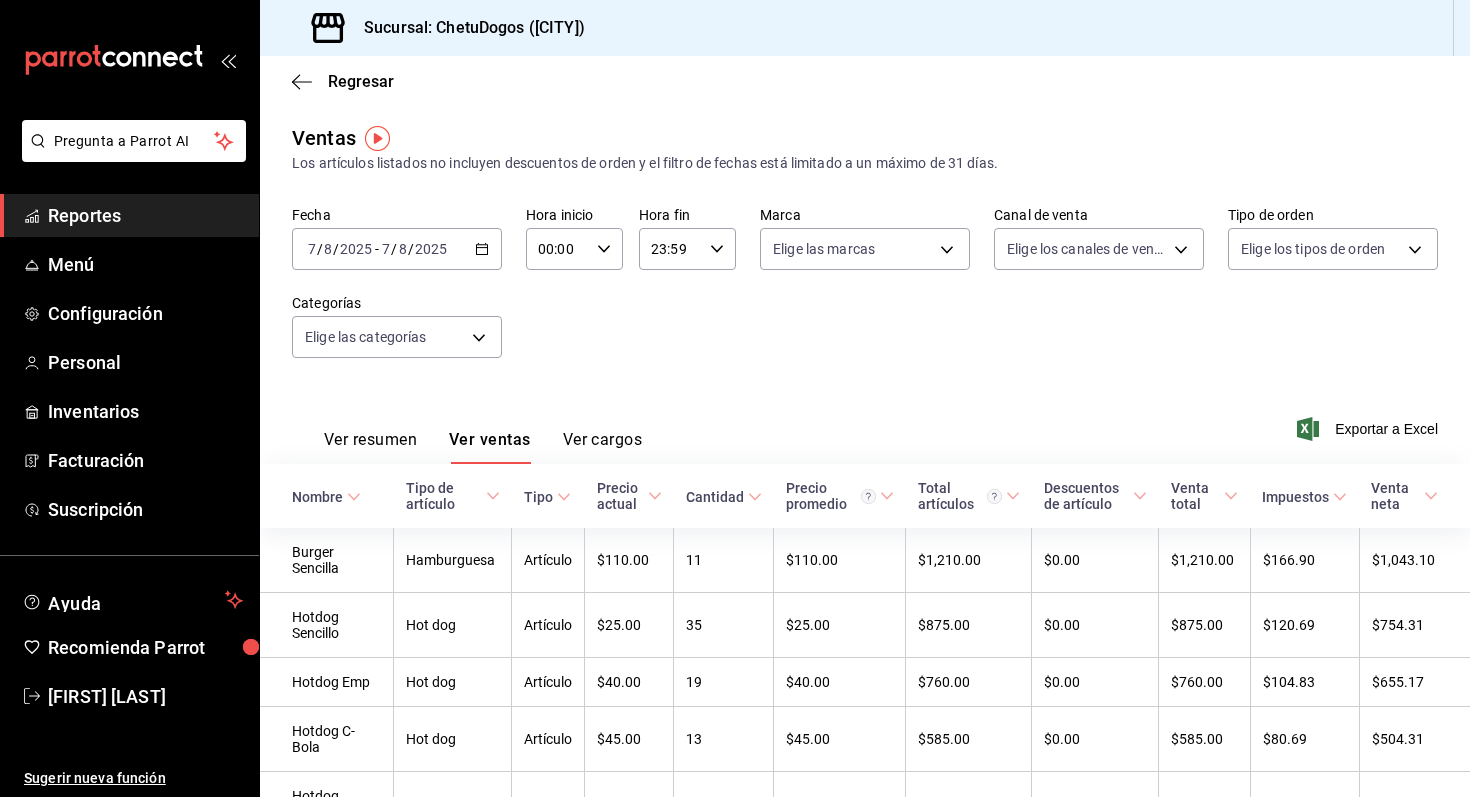click on "Ver cargos" at bounding box center (603, 447) 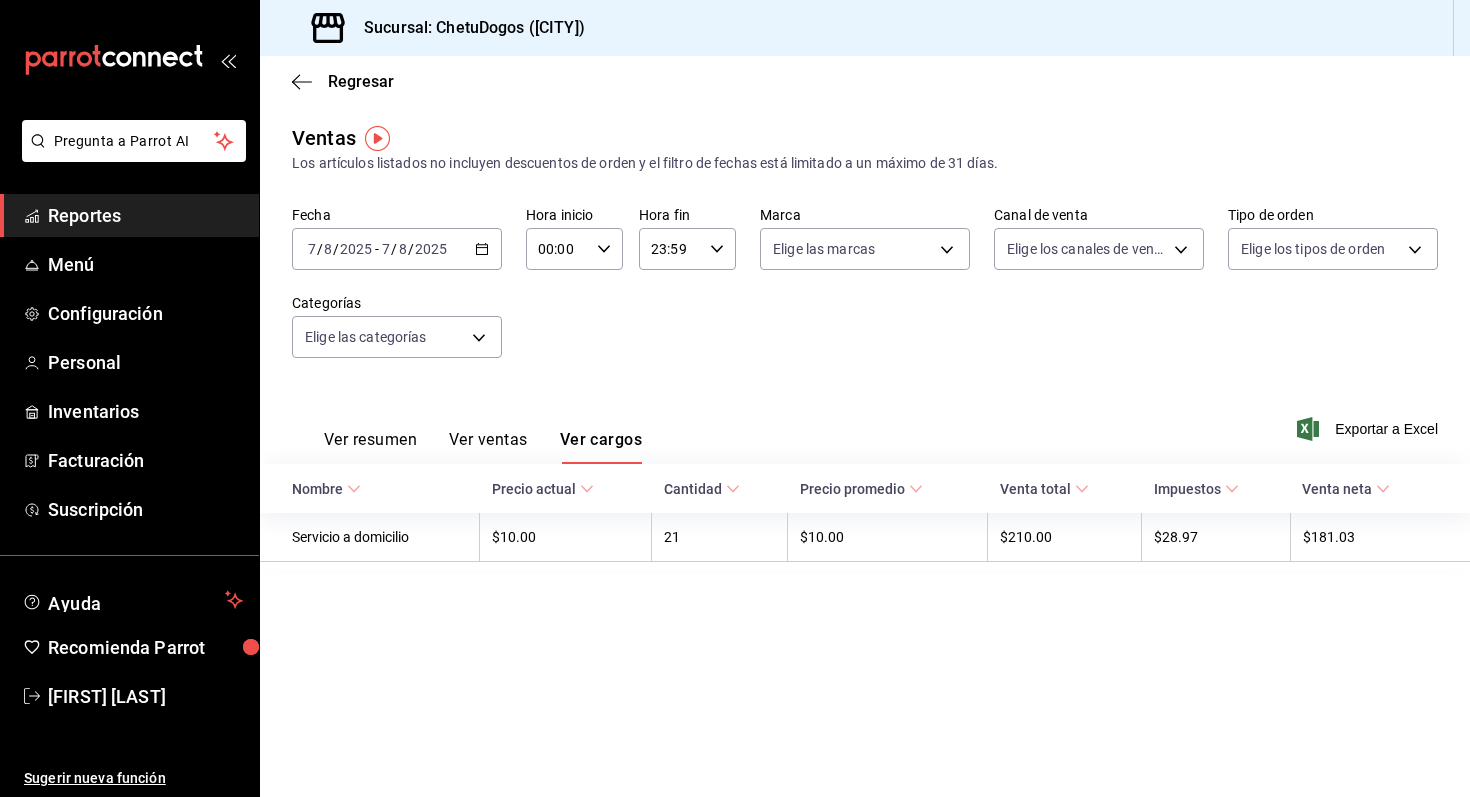 click on "Regresar" at bounding box center [865, 81] 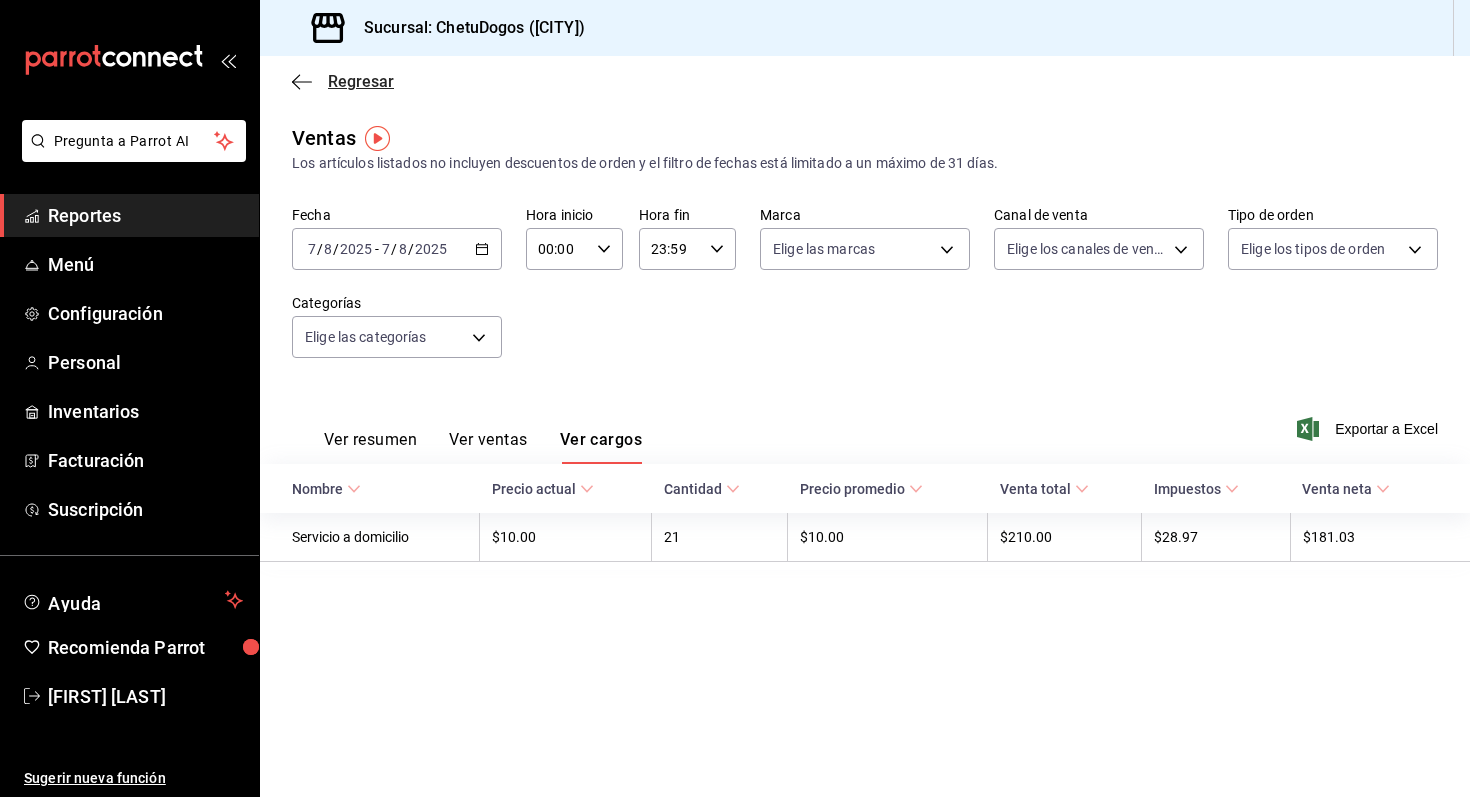 click on "Regresar" at bounding box center [343, 81] 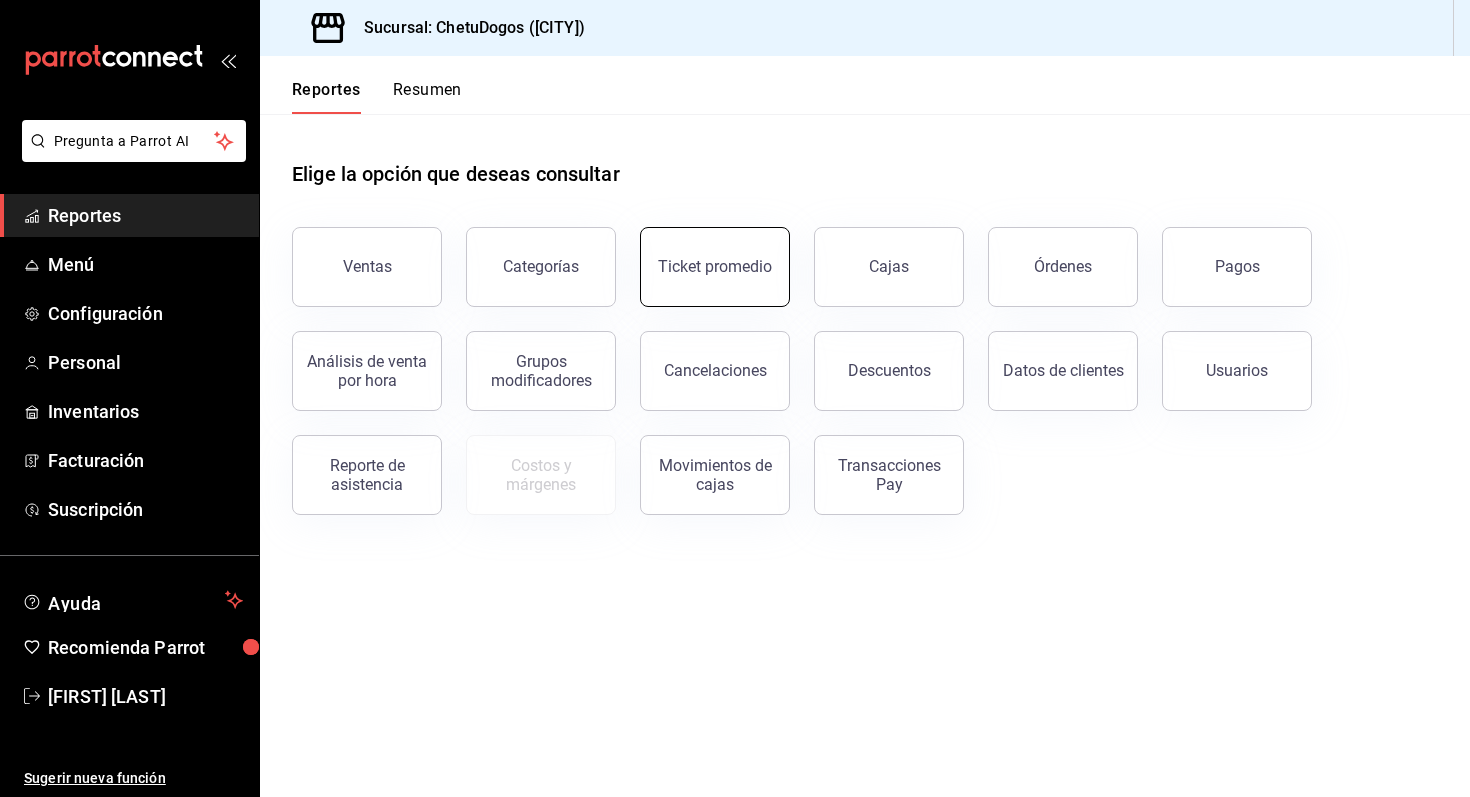 click on "Ticket promedio" at bounding box center [715, 266] 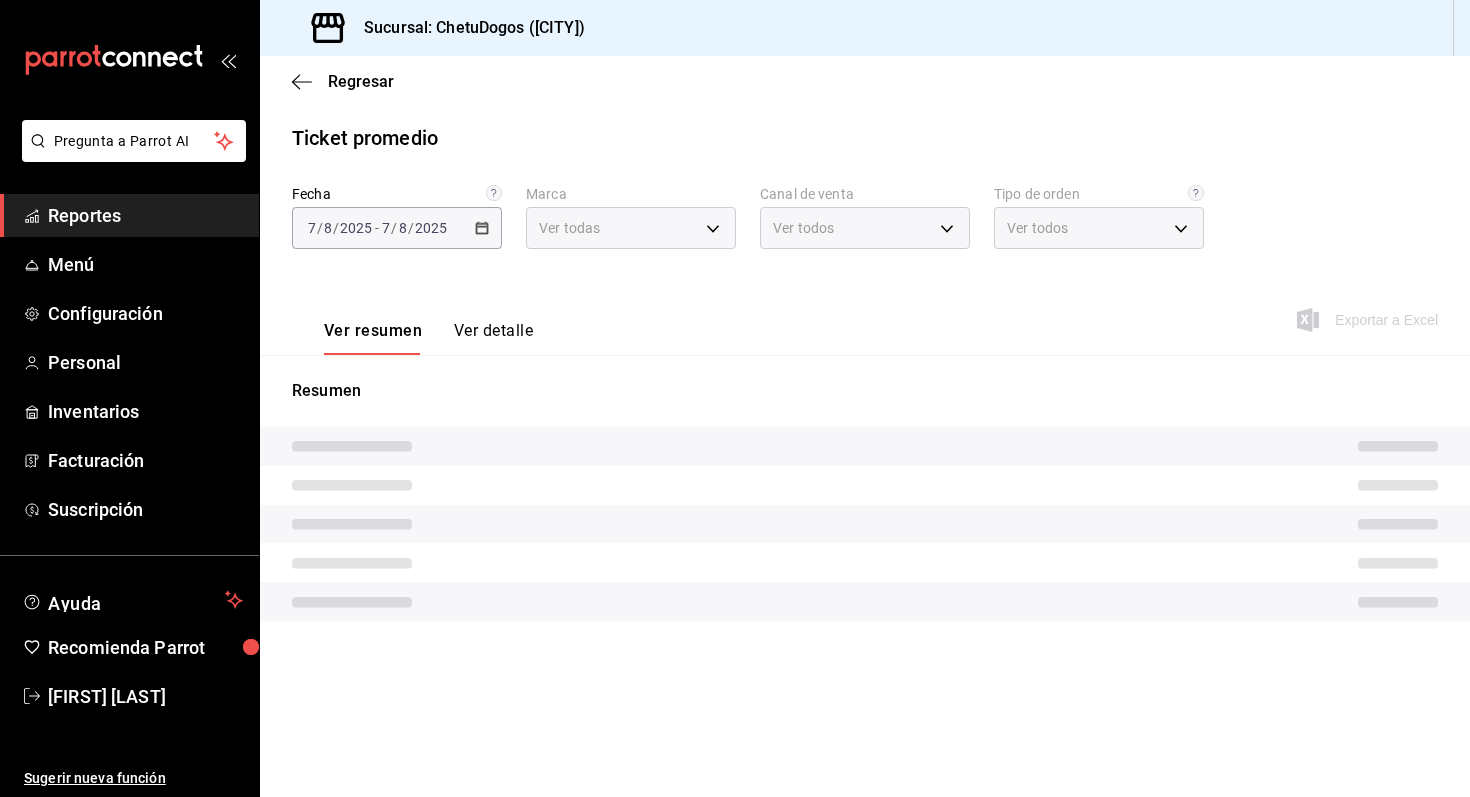 type on "[UUID]" 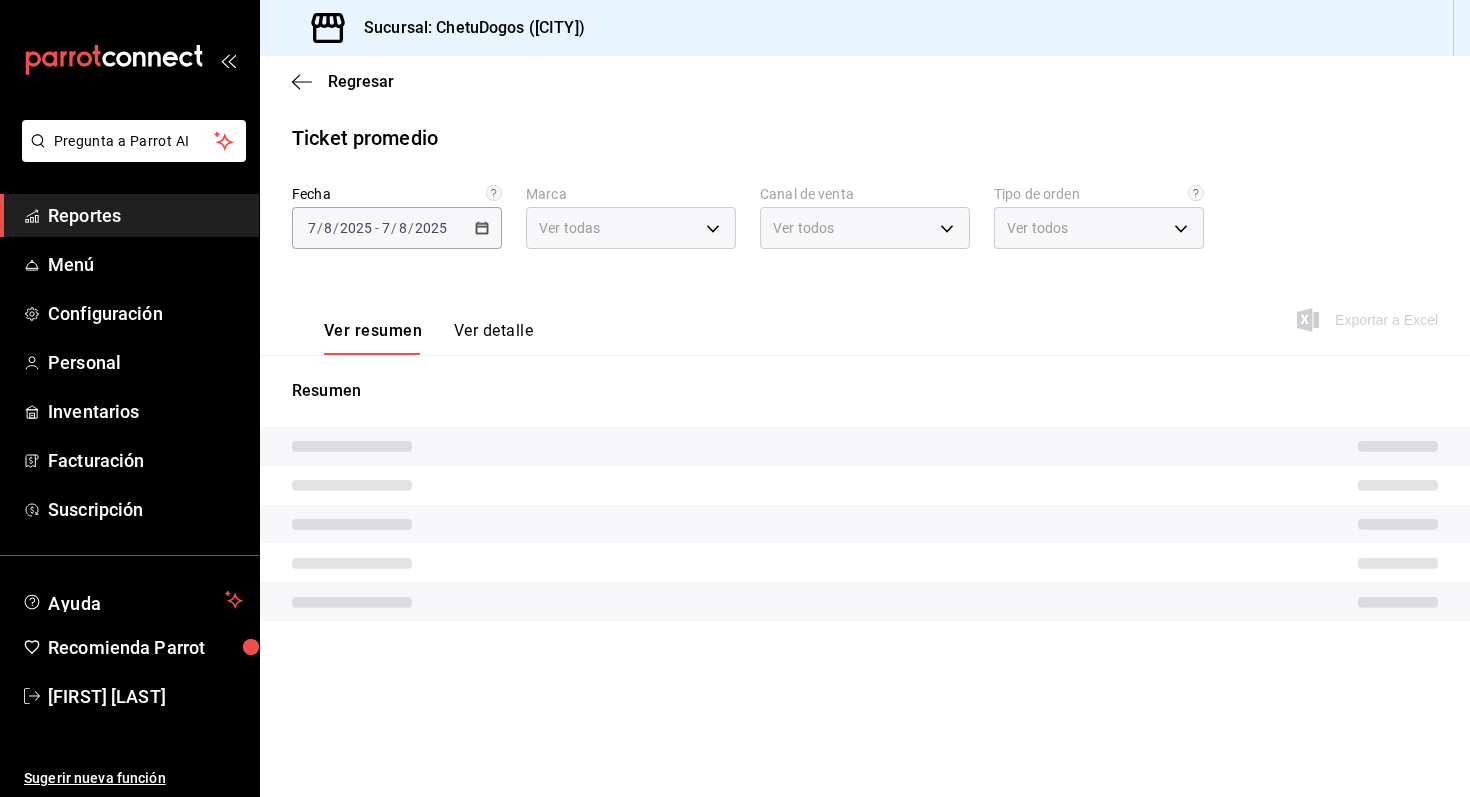 type on "PARROT,UBER_EATS,RAPPI,DIDI_FOOD,ONLINE" 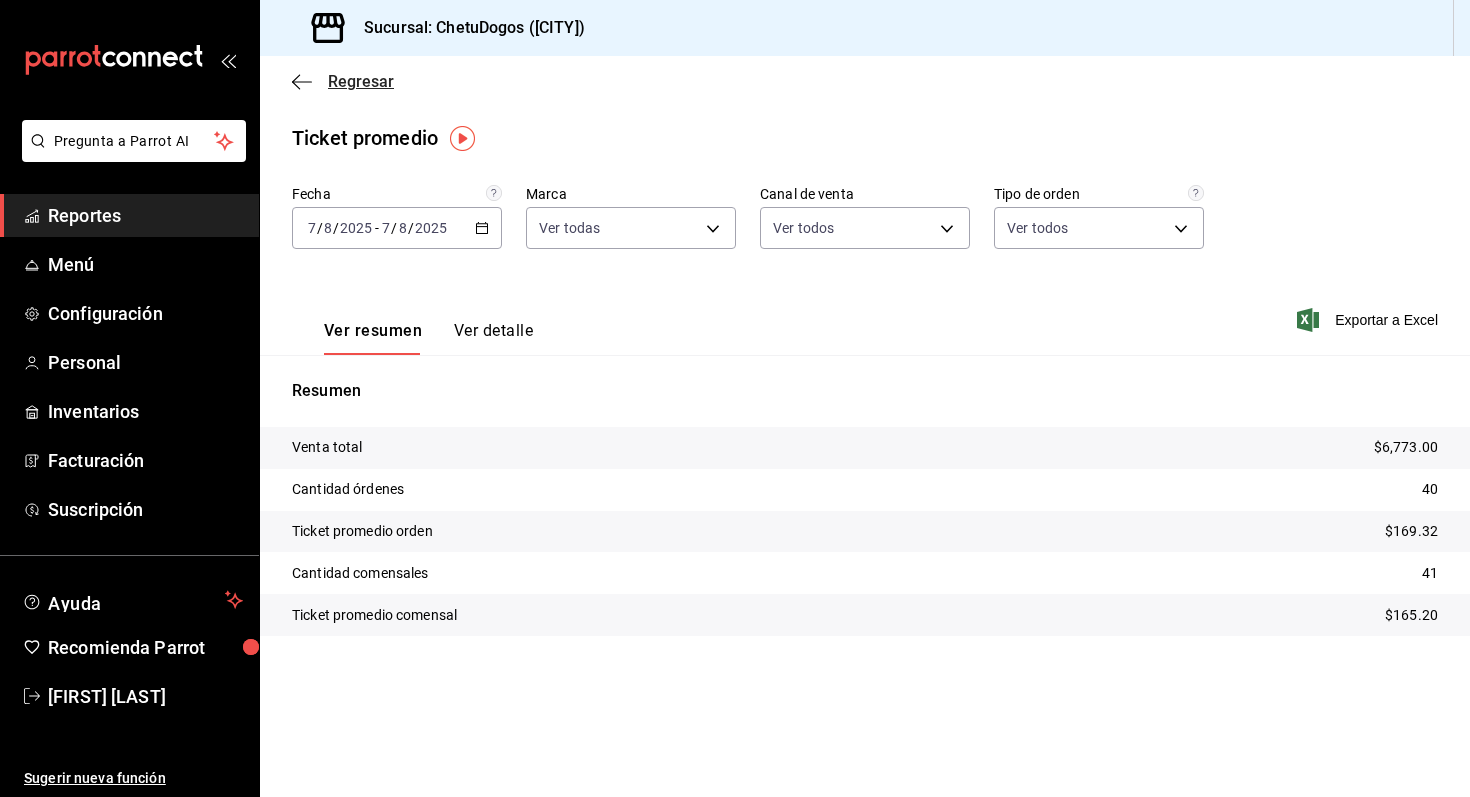 click 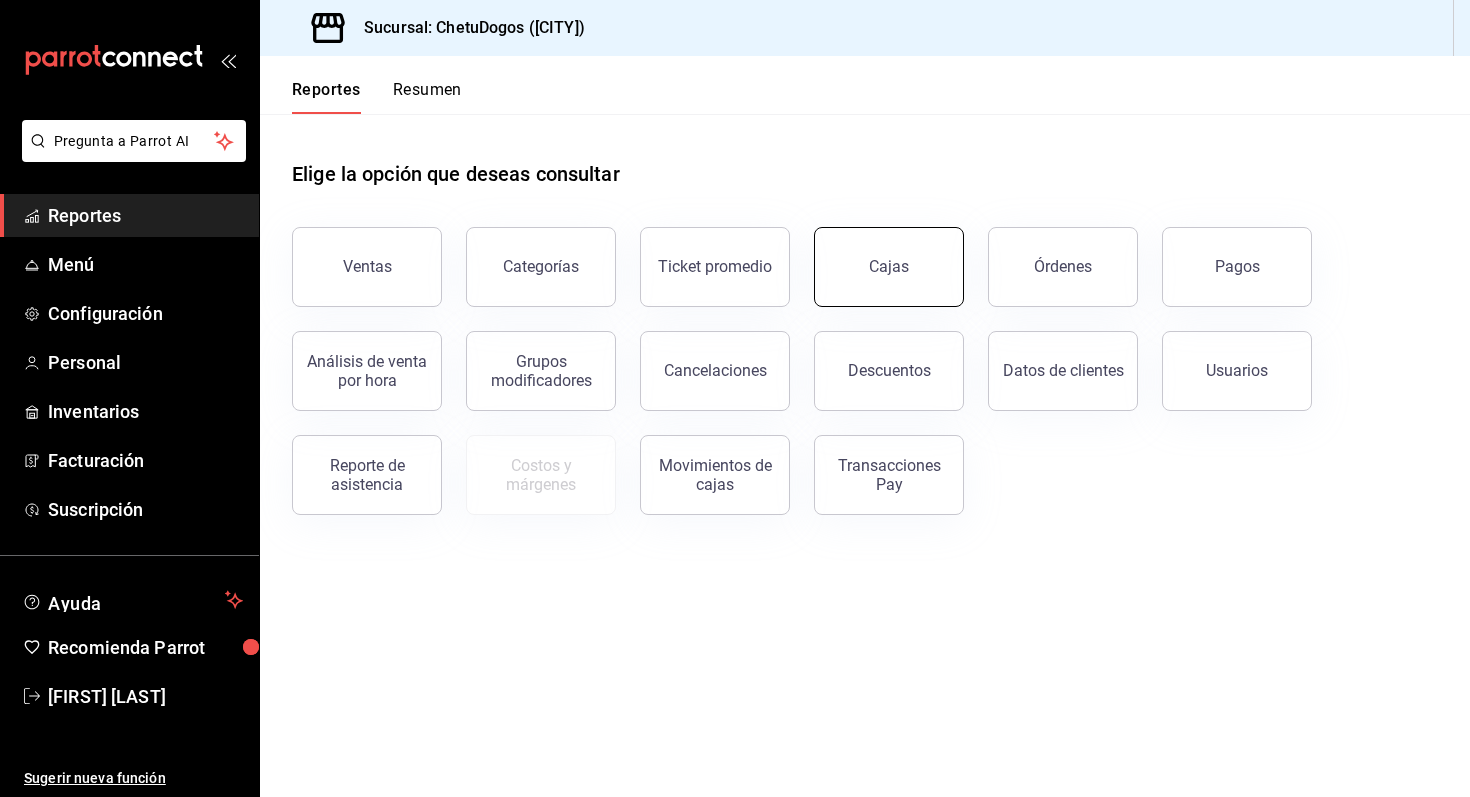 click on "Cajas" at bounding box center (889, 266) 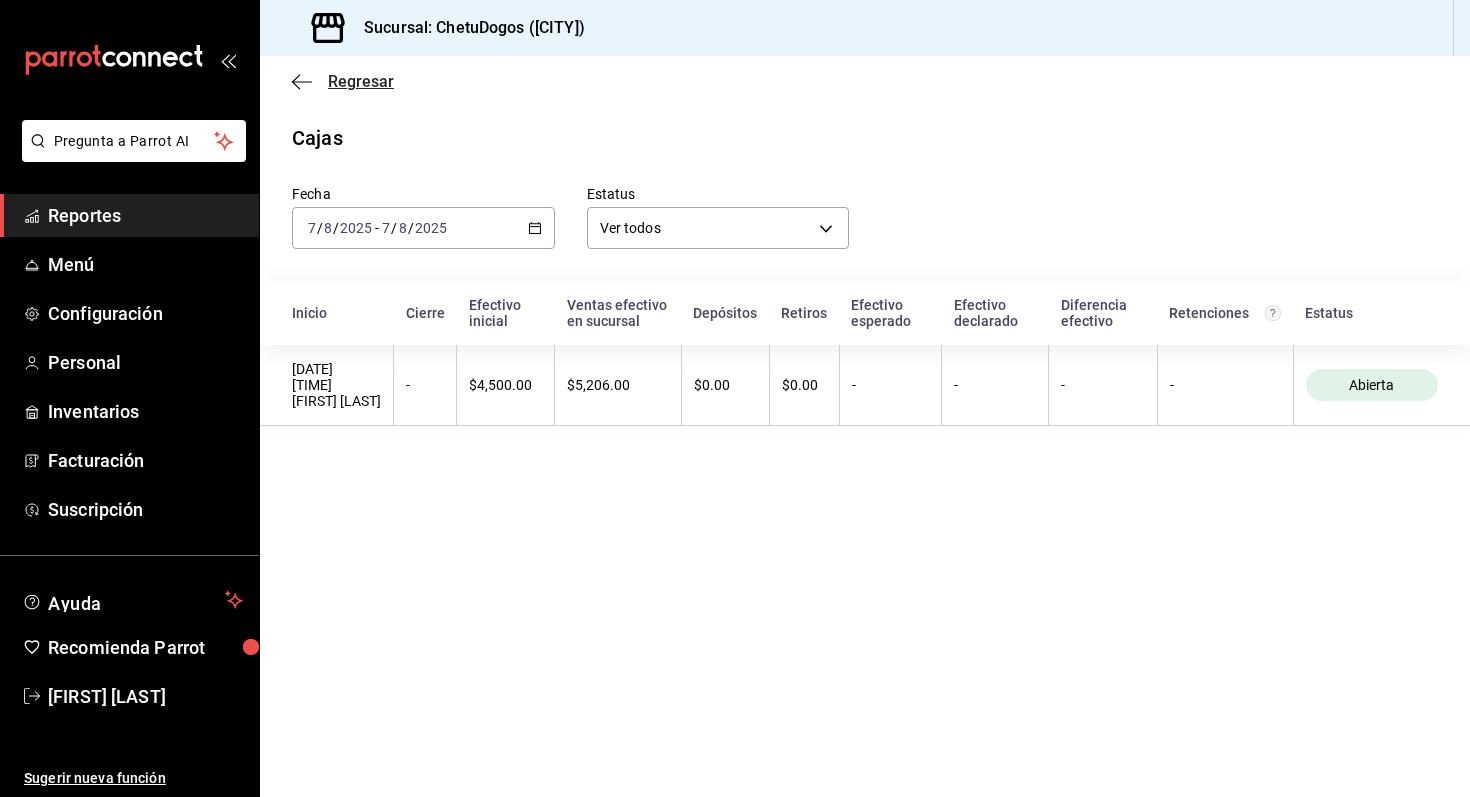 click 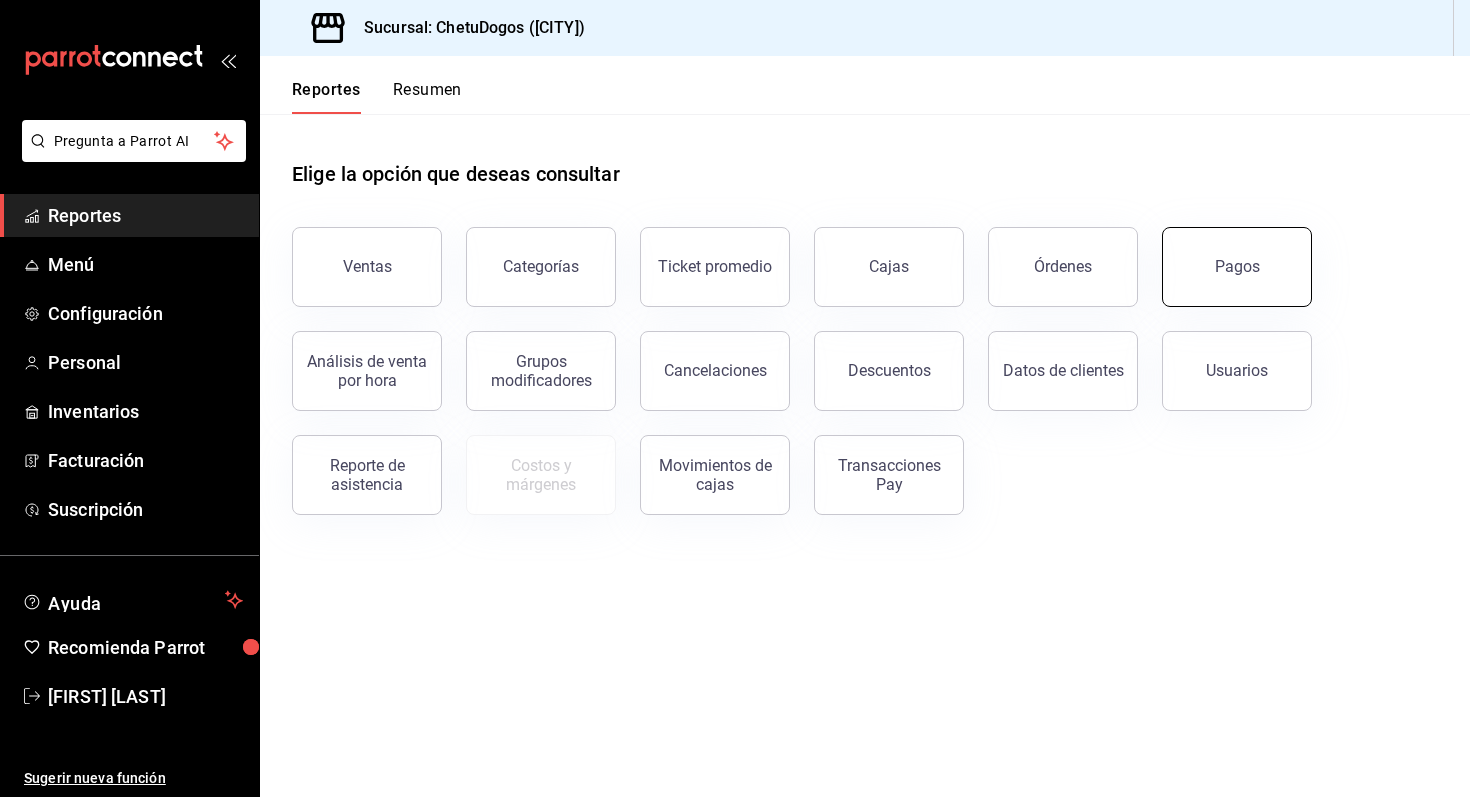 click on "Pagos" at bounding box center (1237, 267) 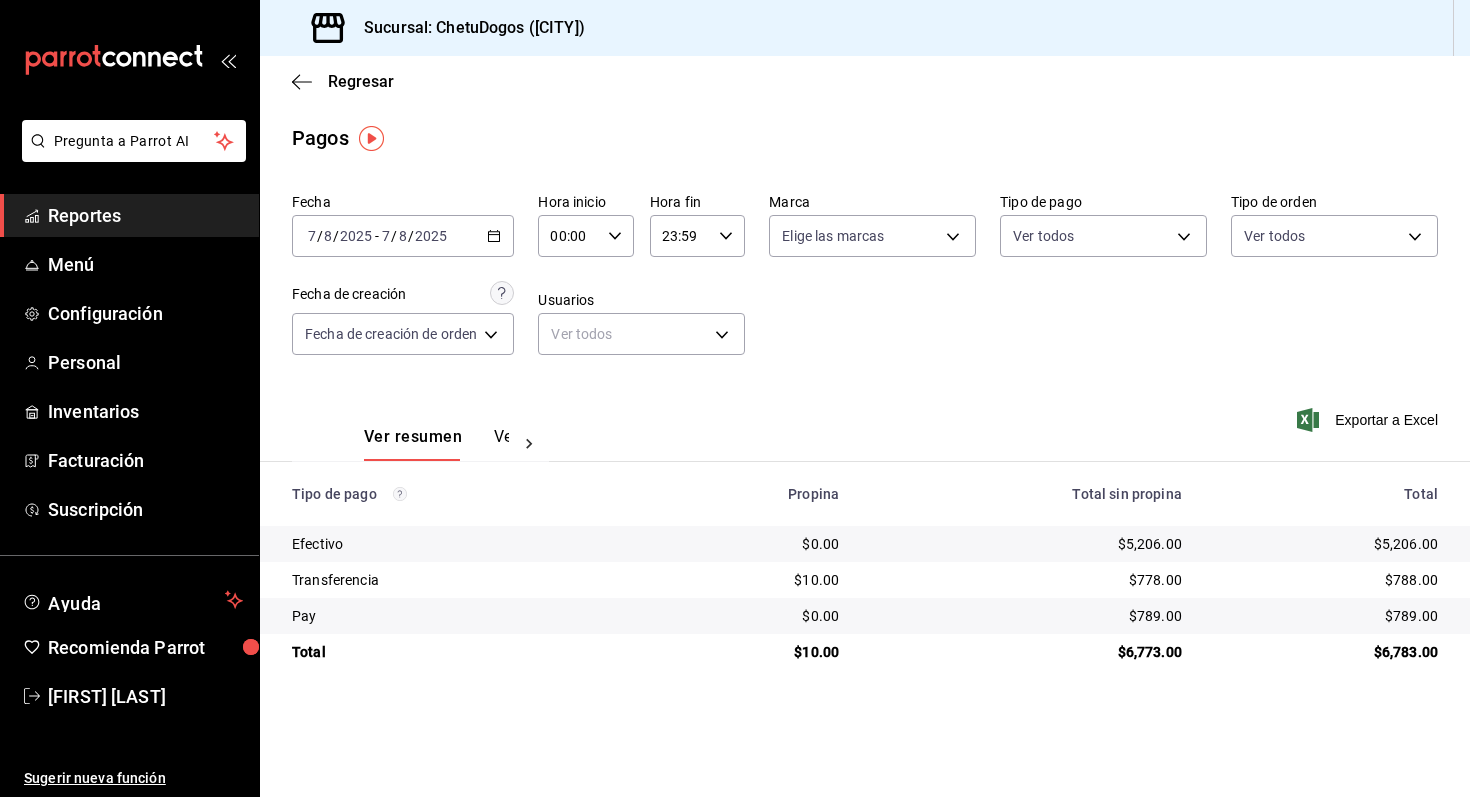click on "$789.00" at bounding box center [1326, 616] 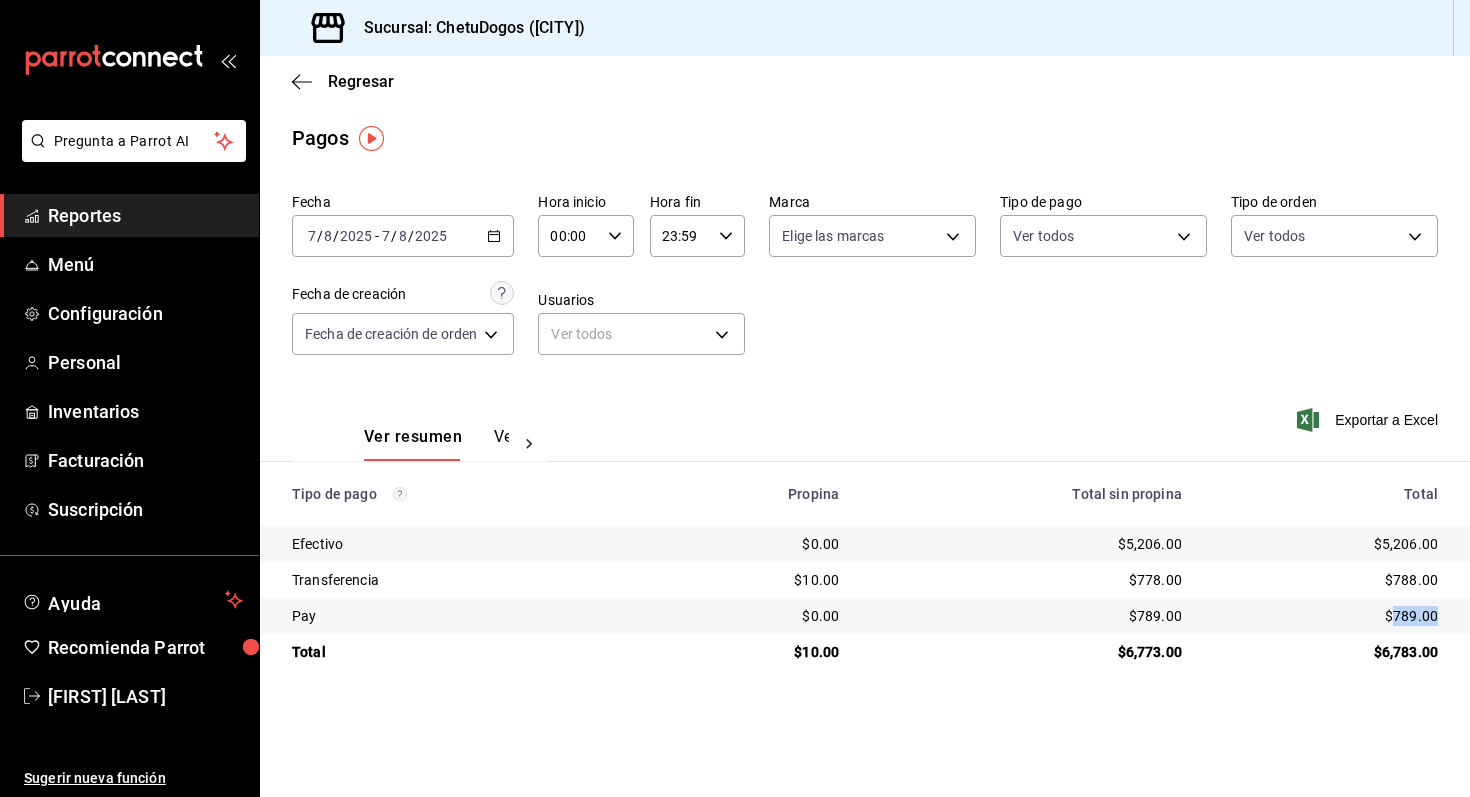 click on "$789.00" at bounding box center (1326, 616) 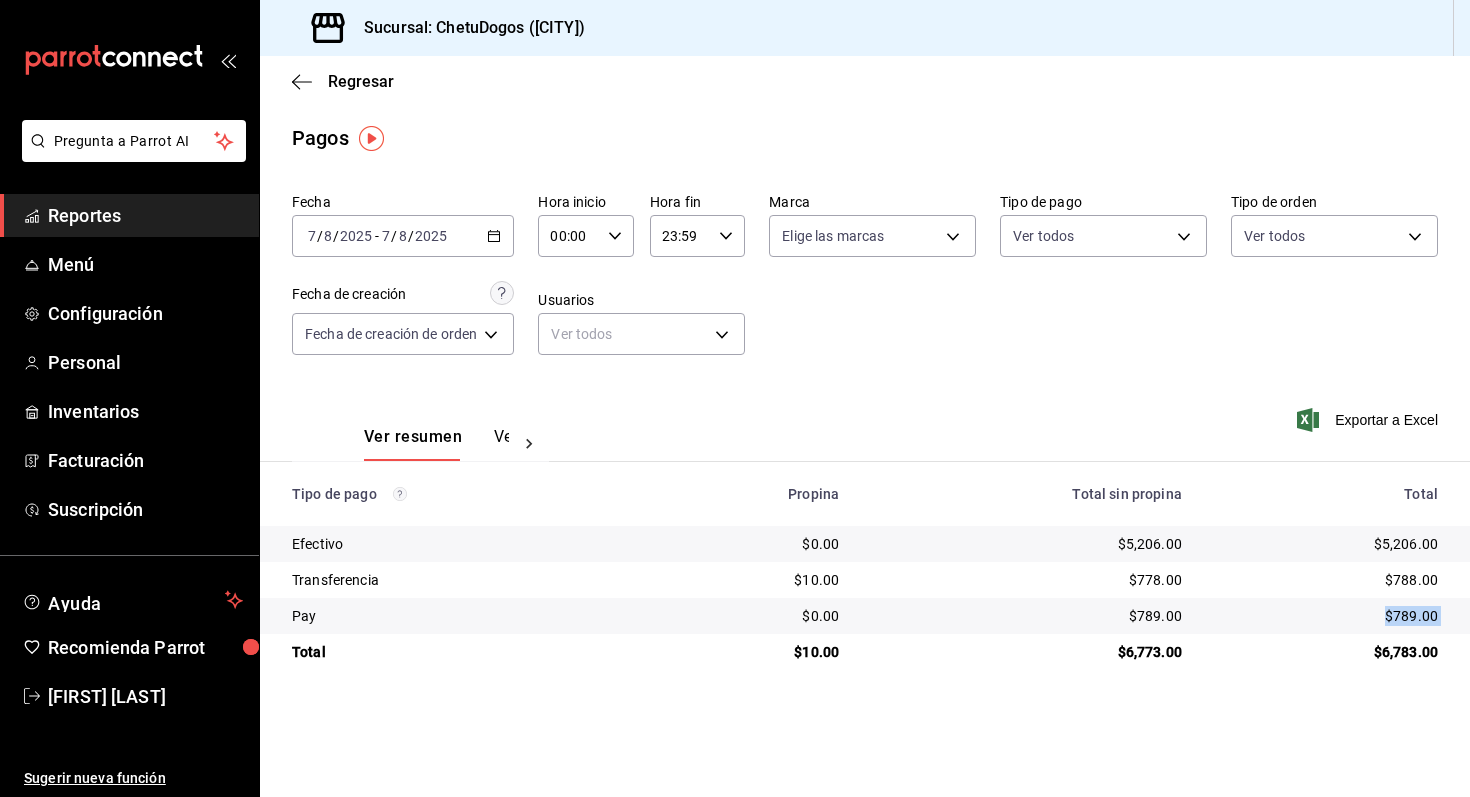 click on "$789.00" at bounding box center [1326, 616] 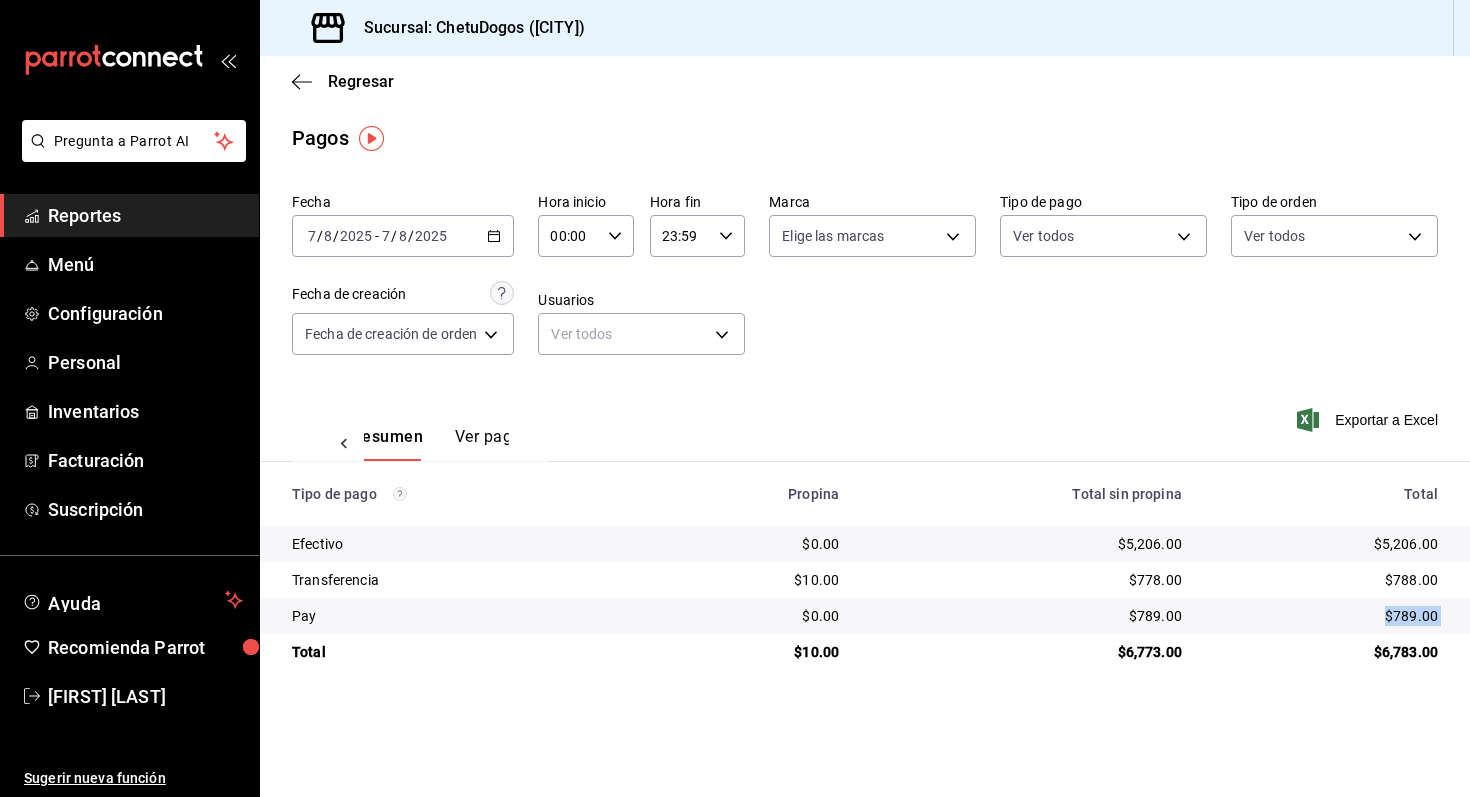 scroll, scrollTop: 0, scrollLeft: 59, axis: horizontal 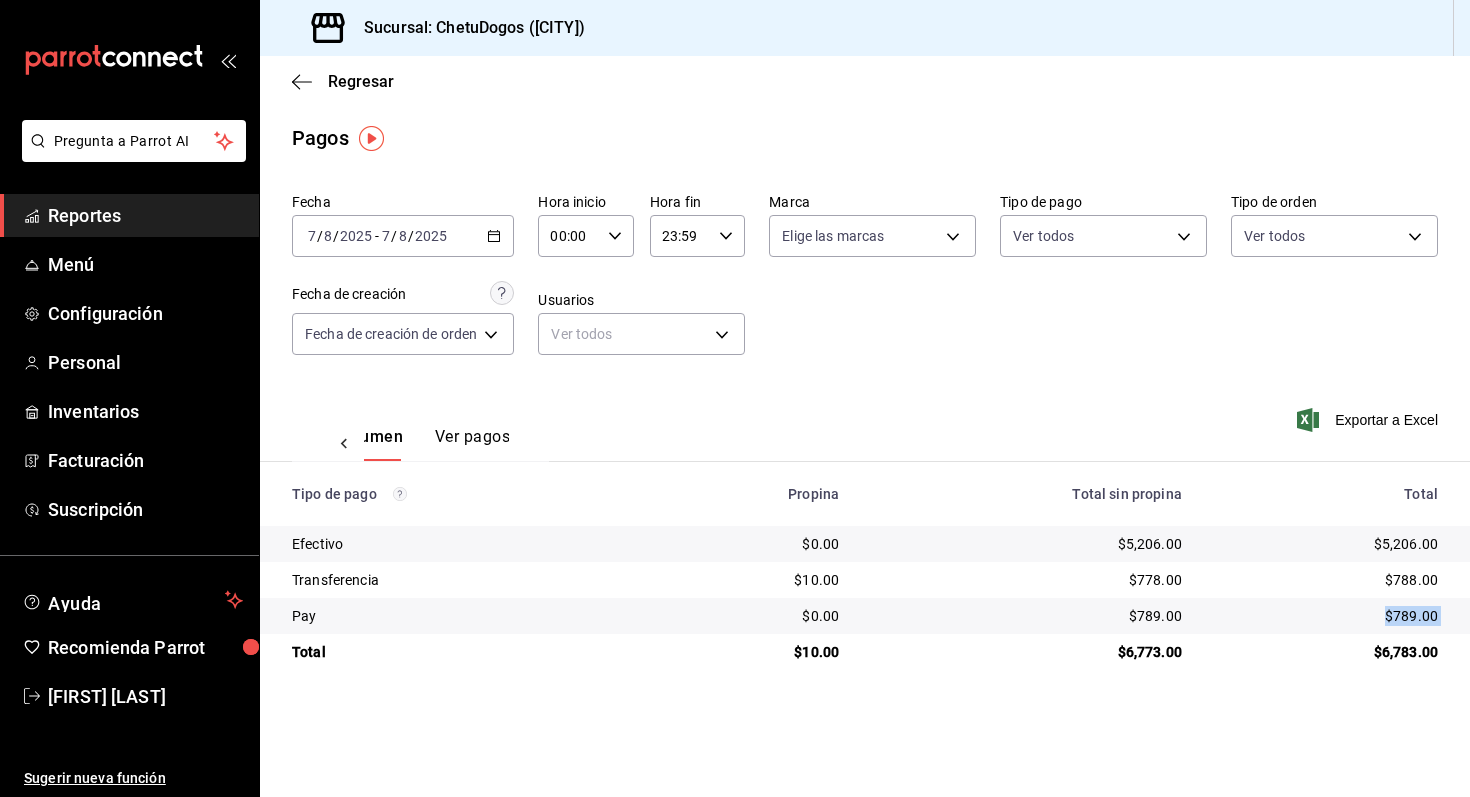 click on "$789.00" at bounding box center [1326, 616] 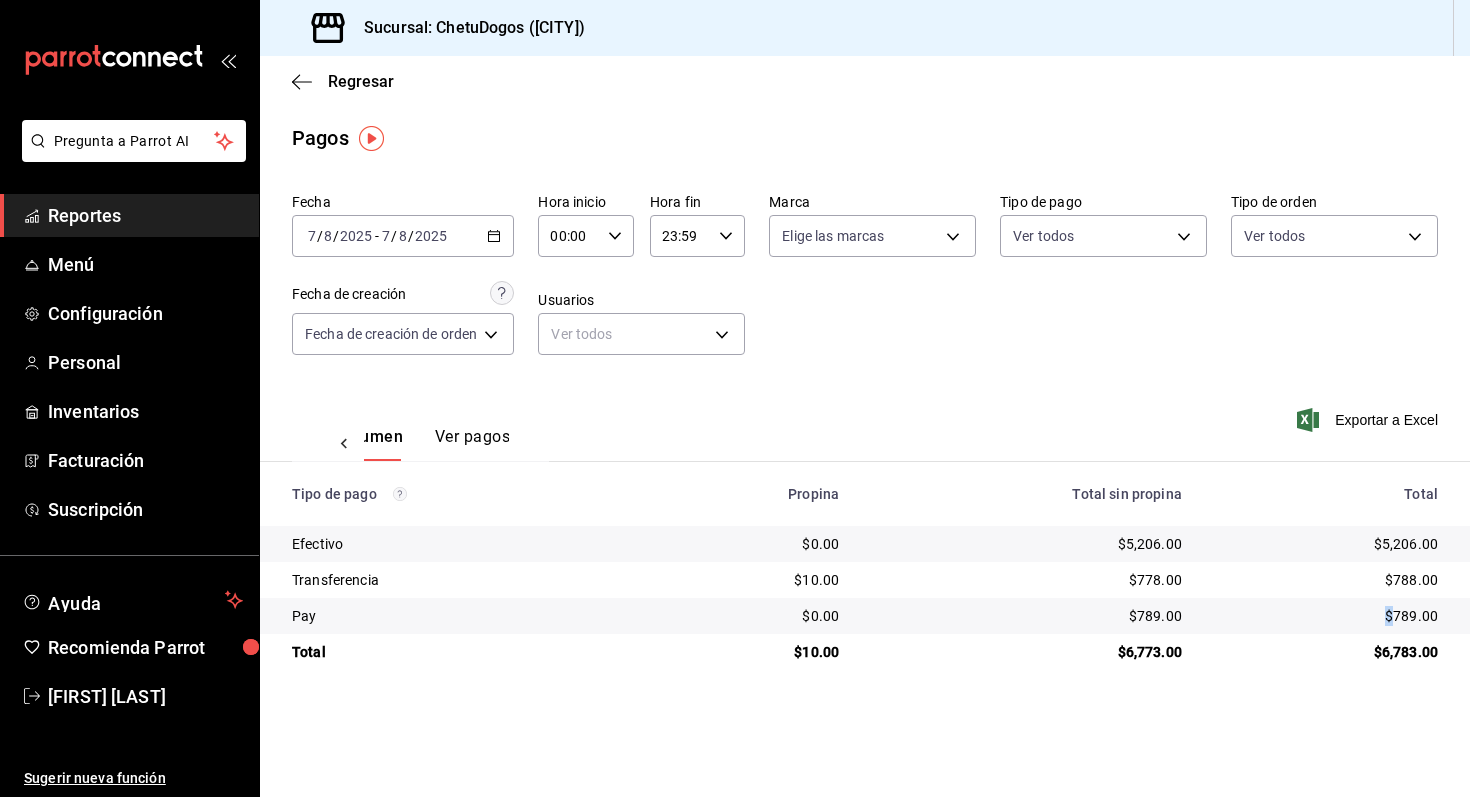 click on "$789.00" at bounding box center (1326, 616) 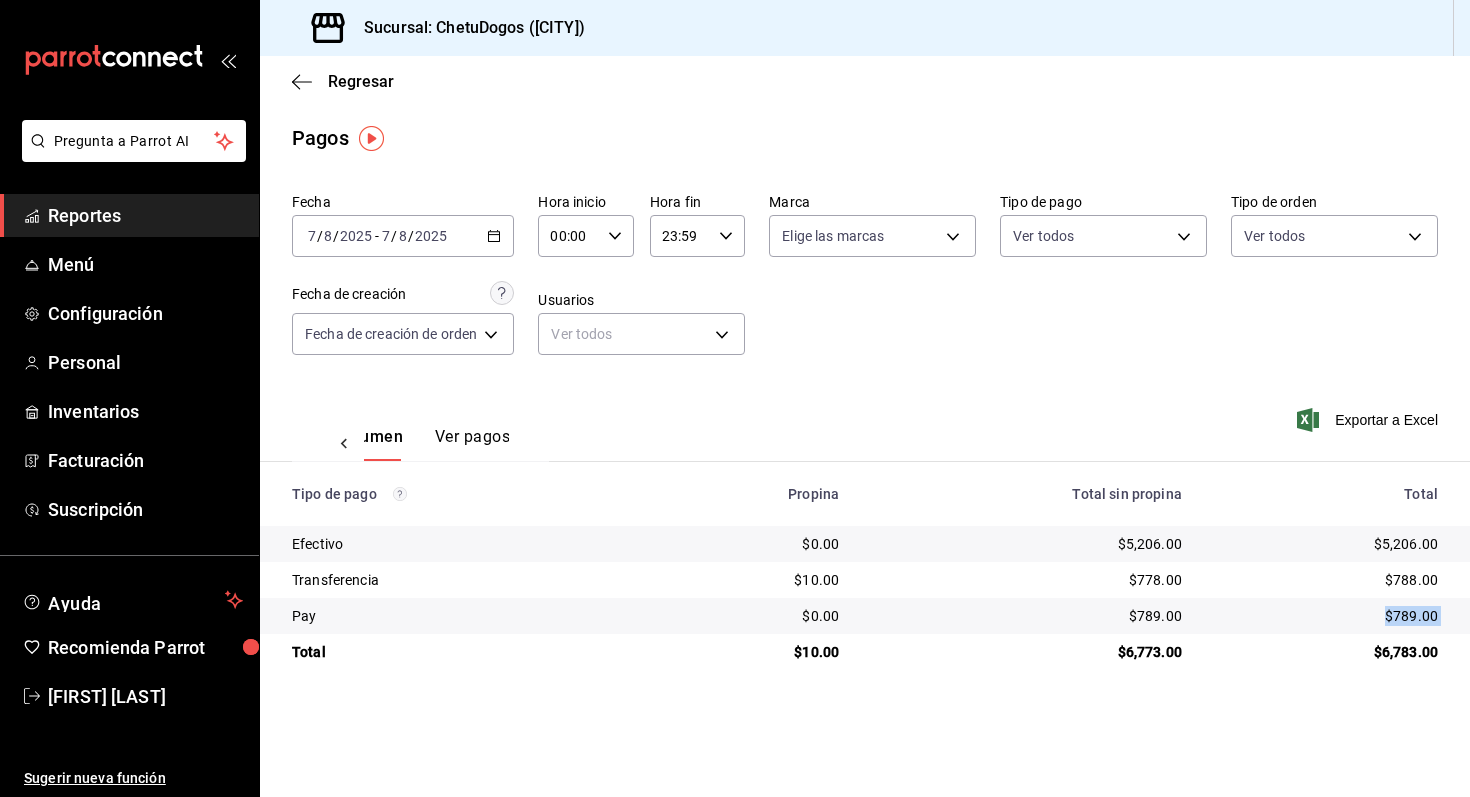 click on "$789.00" at bounding box center (1326, 616) 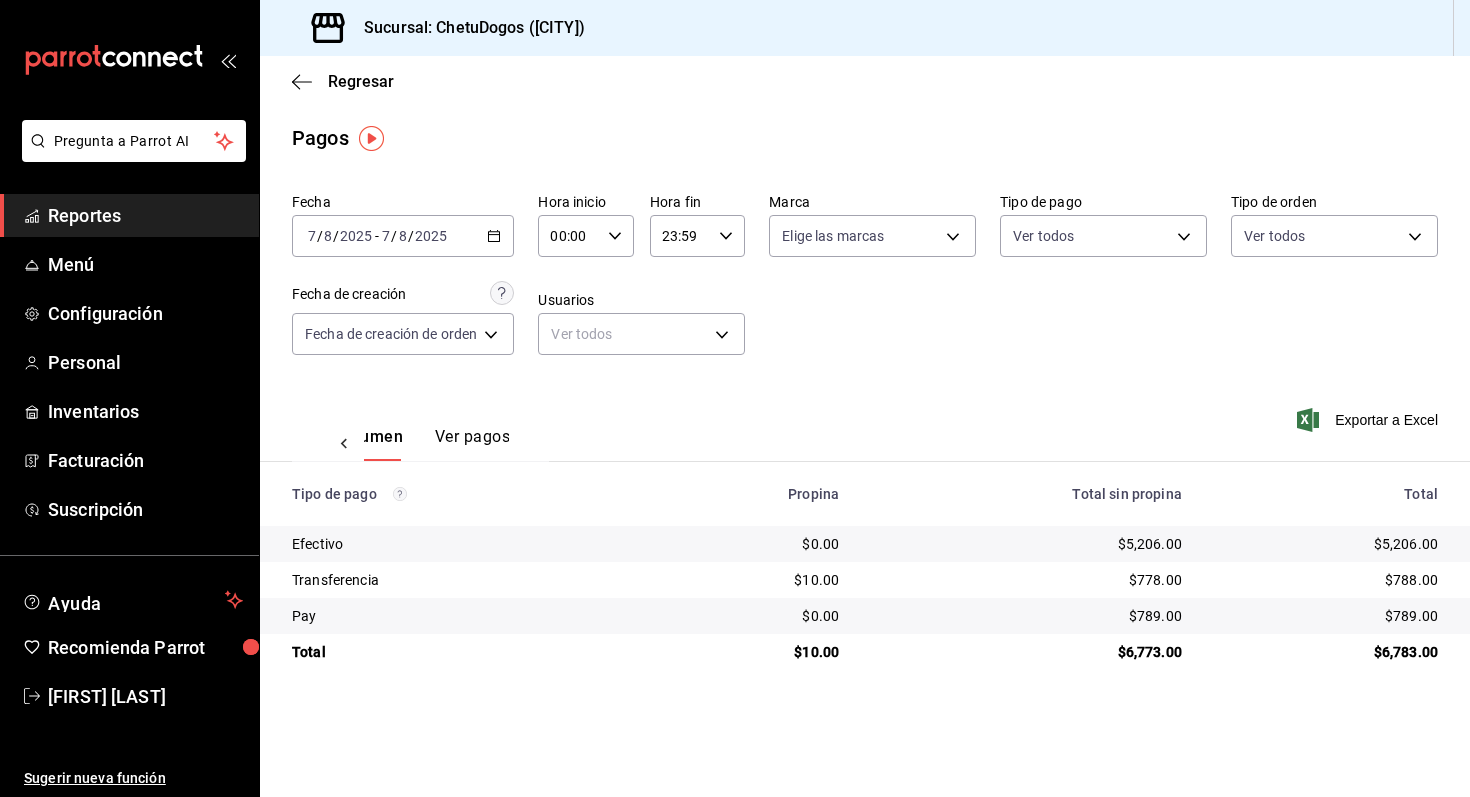 click on "Sucursal: ChetuDogos ([CITY])" at bounding box center [434, 28] 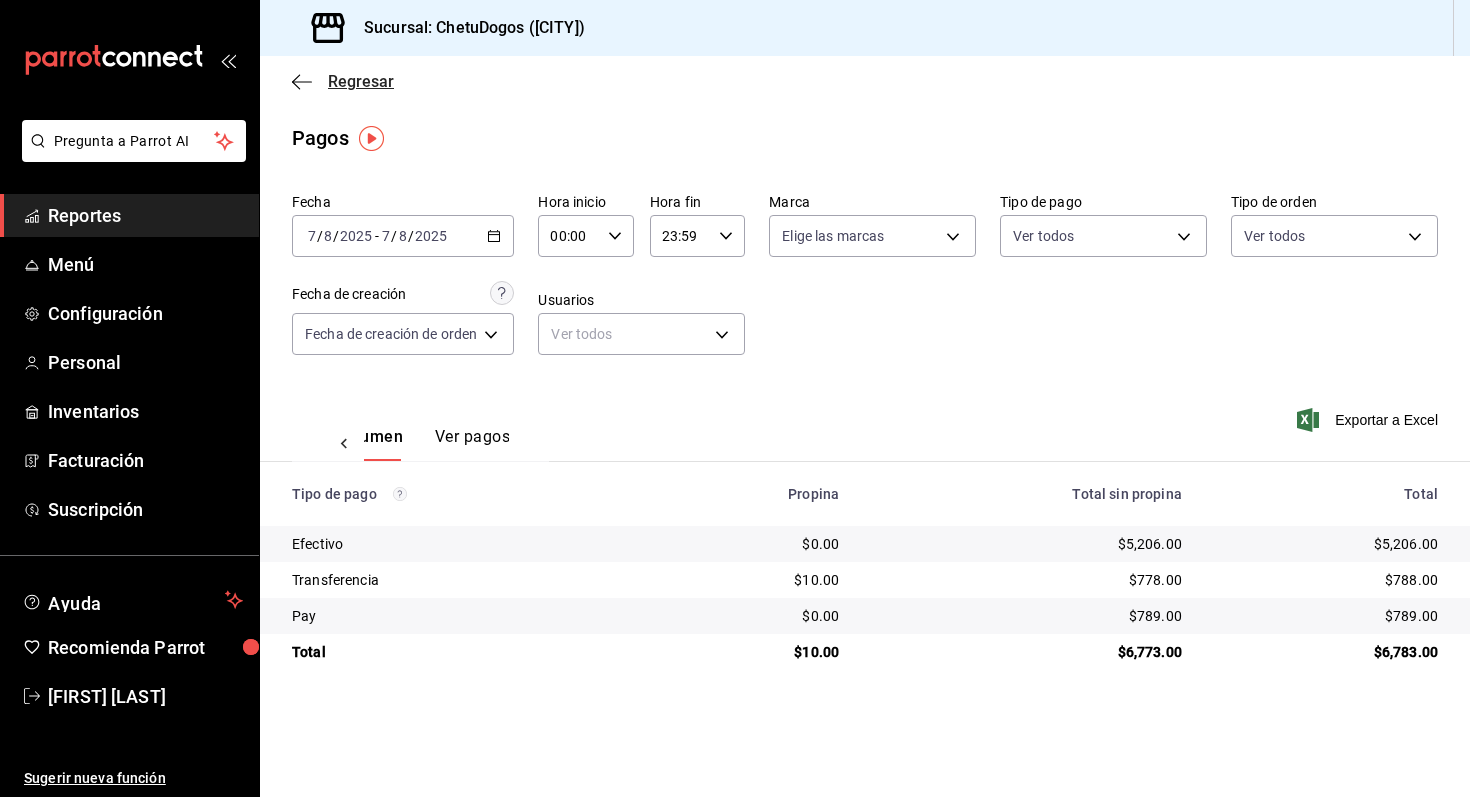 click 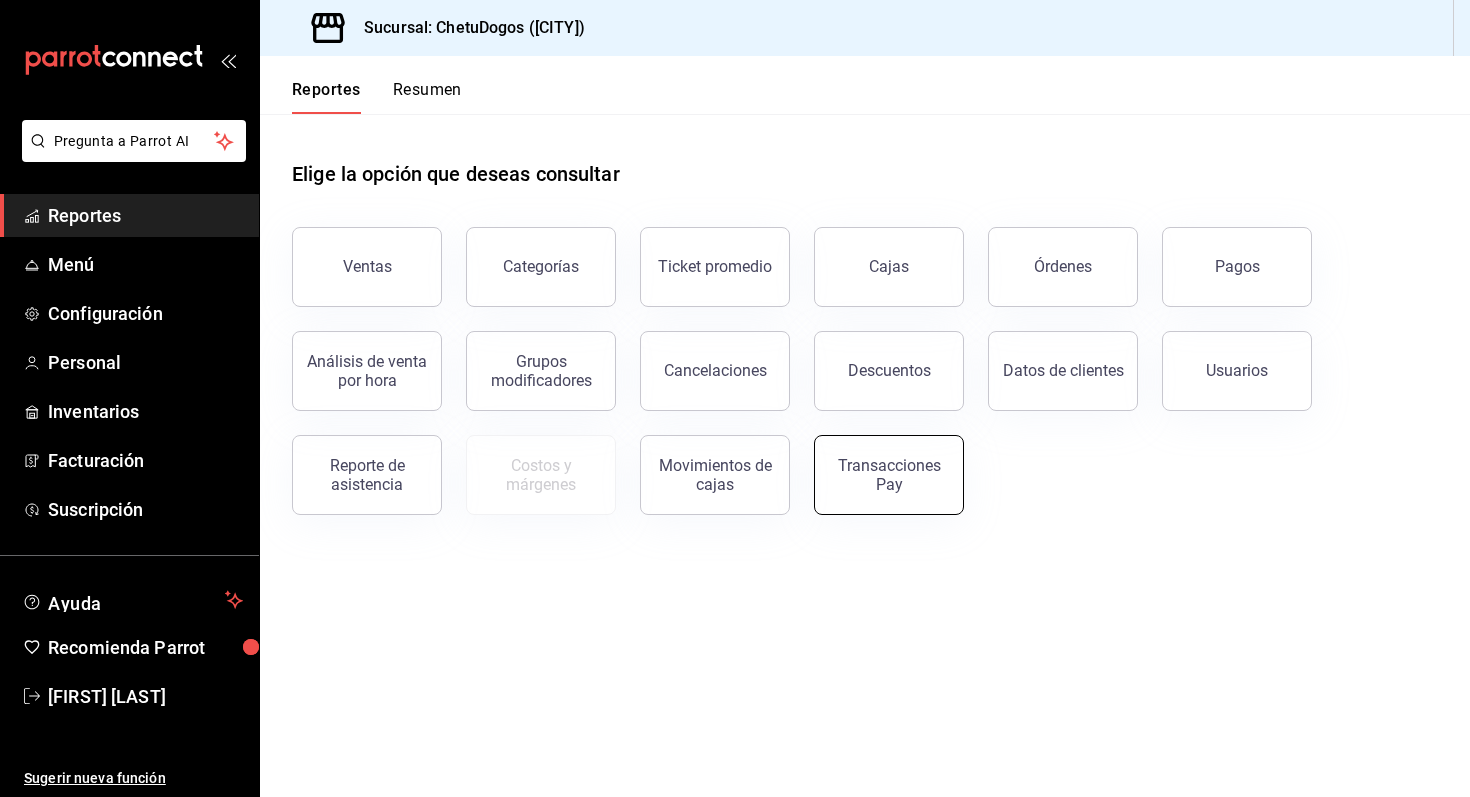 click on "Transacciones Pay" at bounding box center (889, 475) 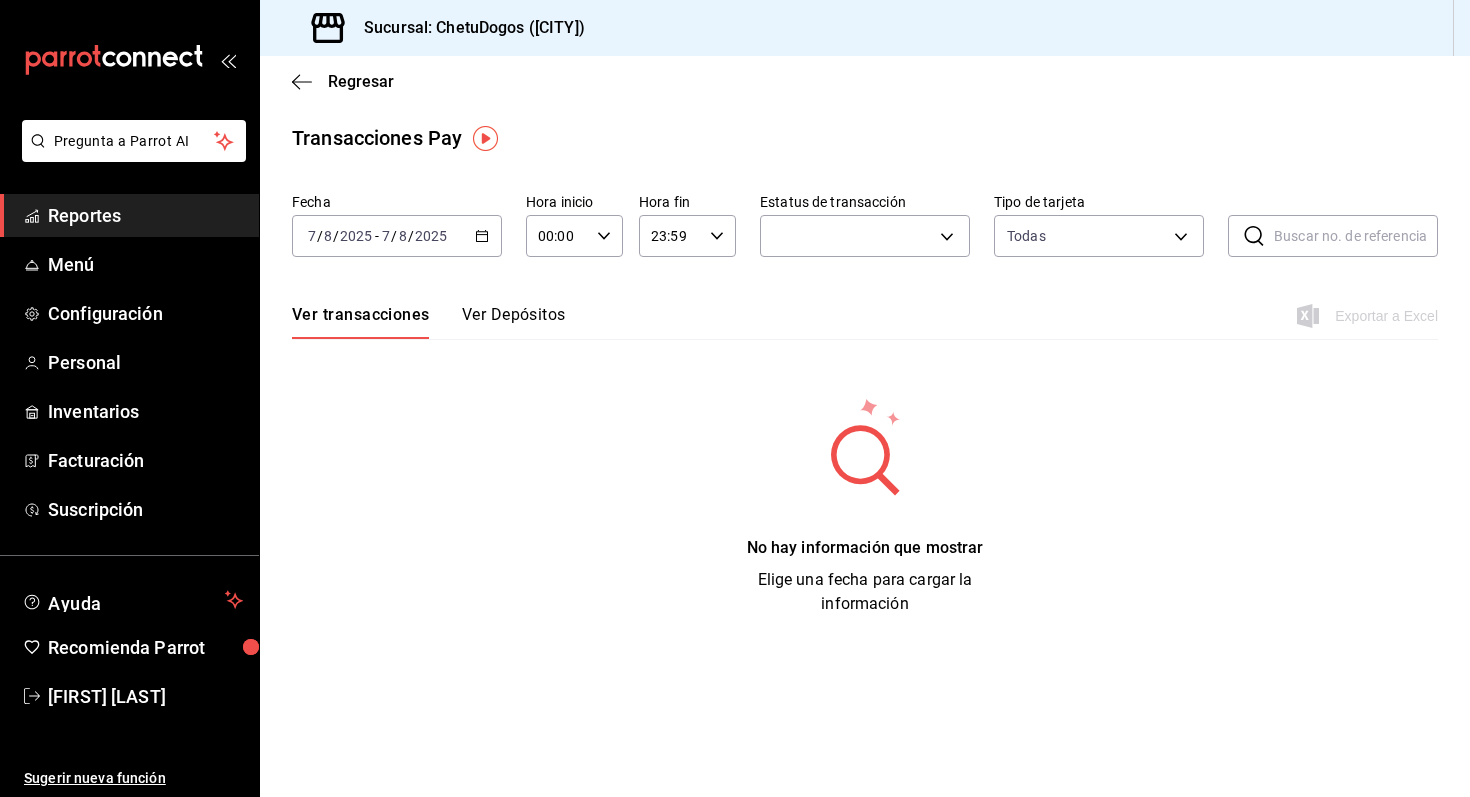 click on "Ver Depósitos" at bounding box center [514, 322] 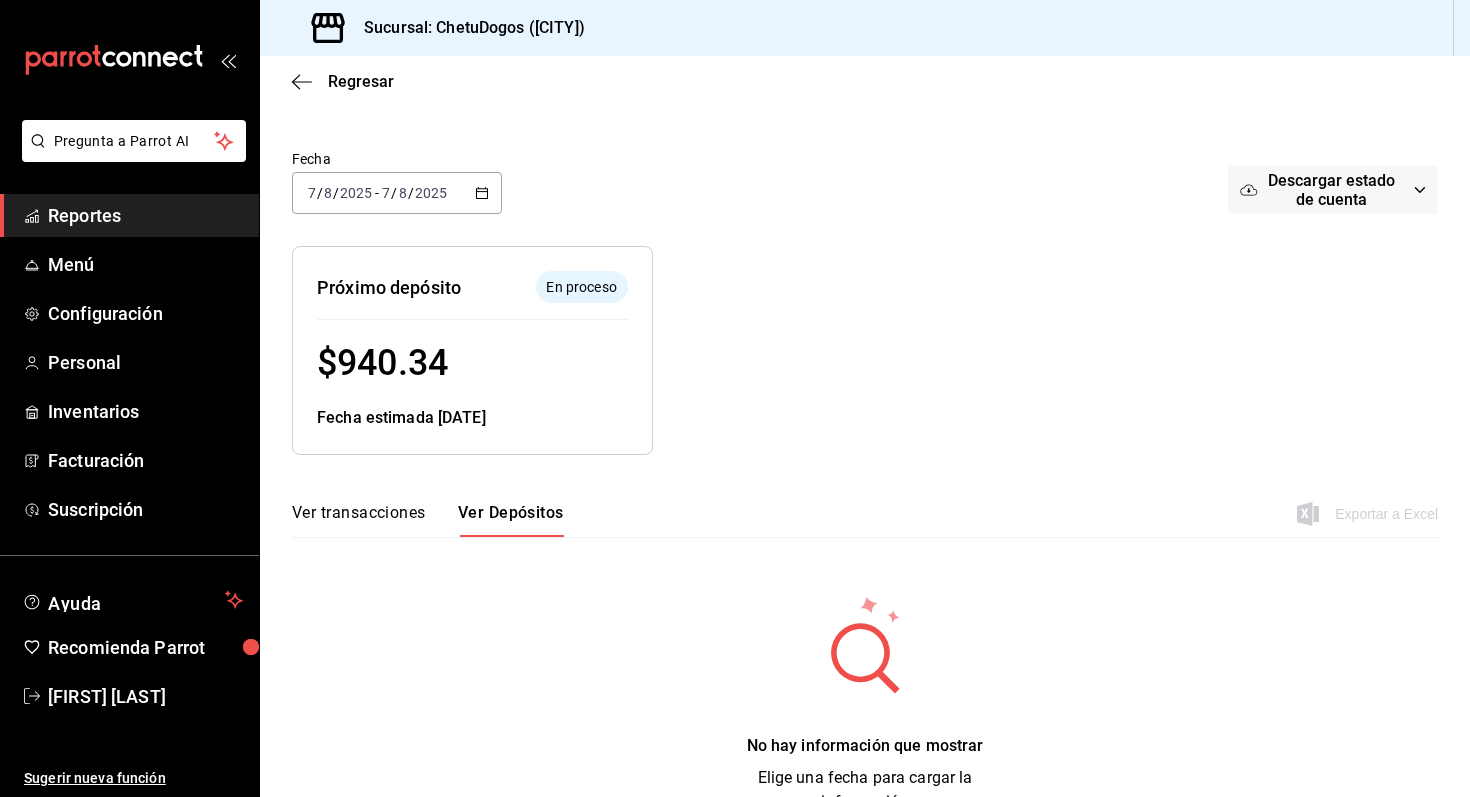 scroll, scrollTop: 0, scrollLeft: 0, axis: both 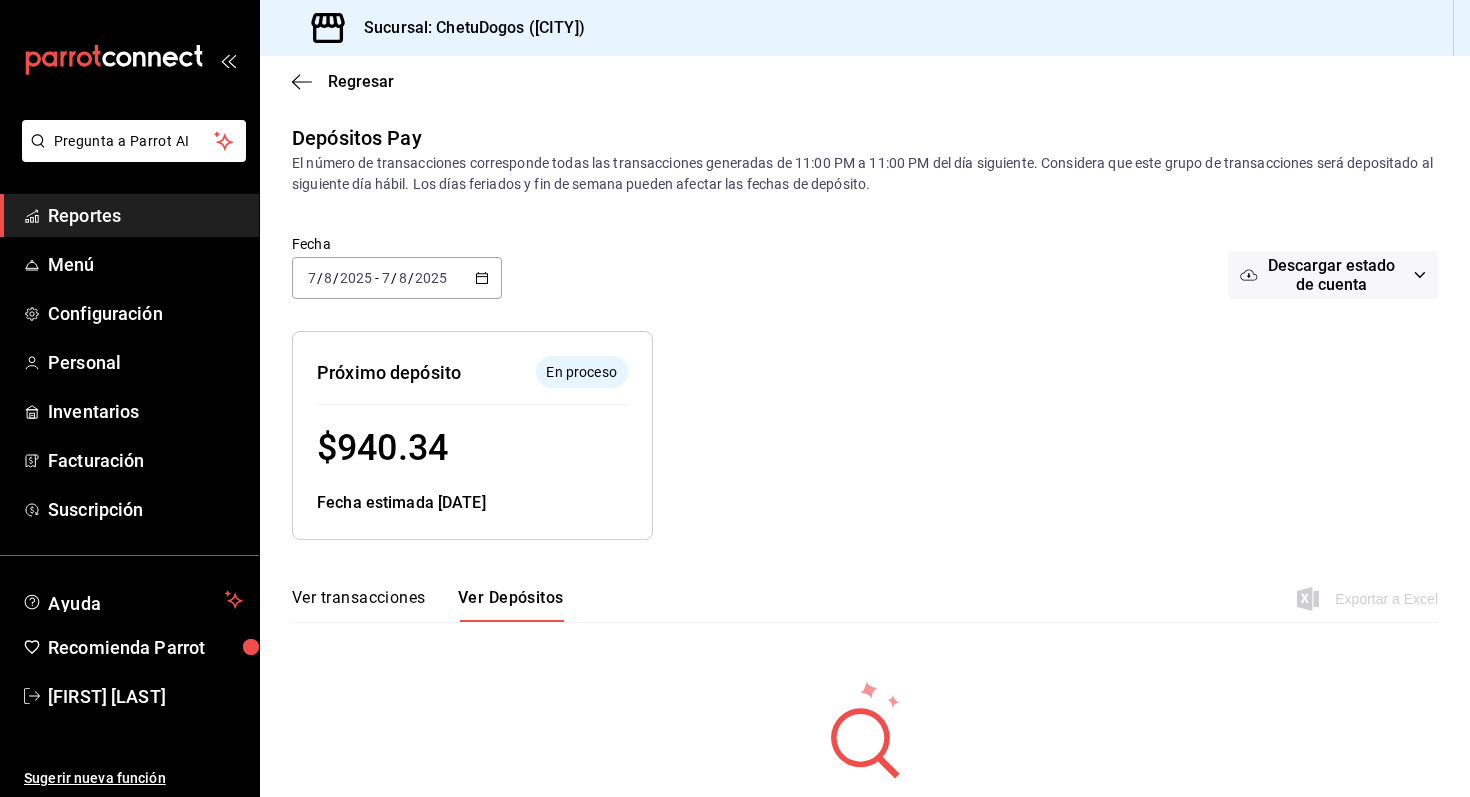 click on "2025-08-07 7 / 8 / 2025 - 2025-08-07 7 / 8 / 2025" at bounding box center [397, 278] 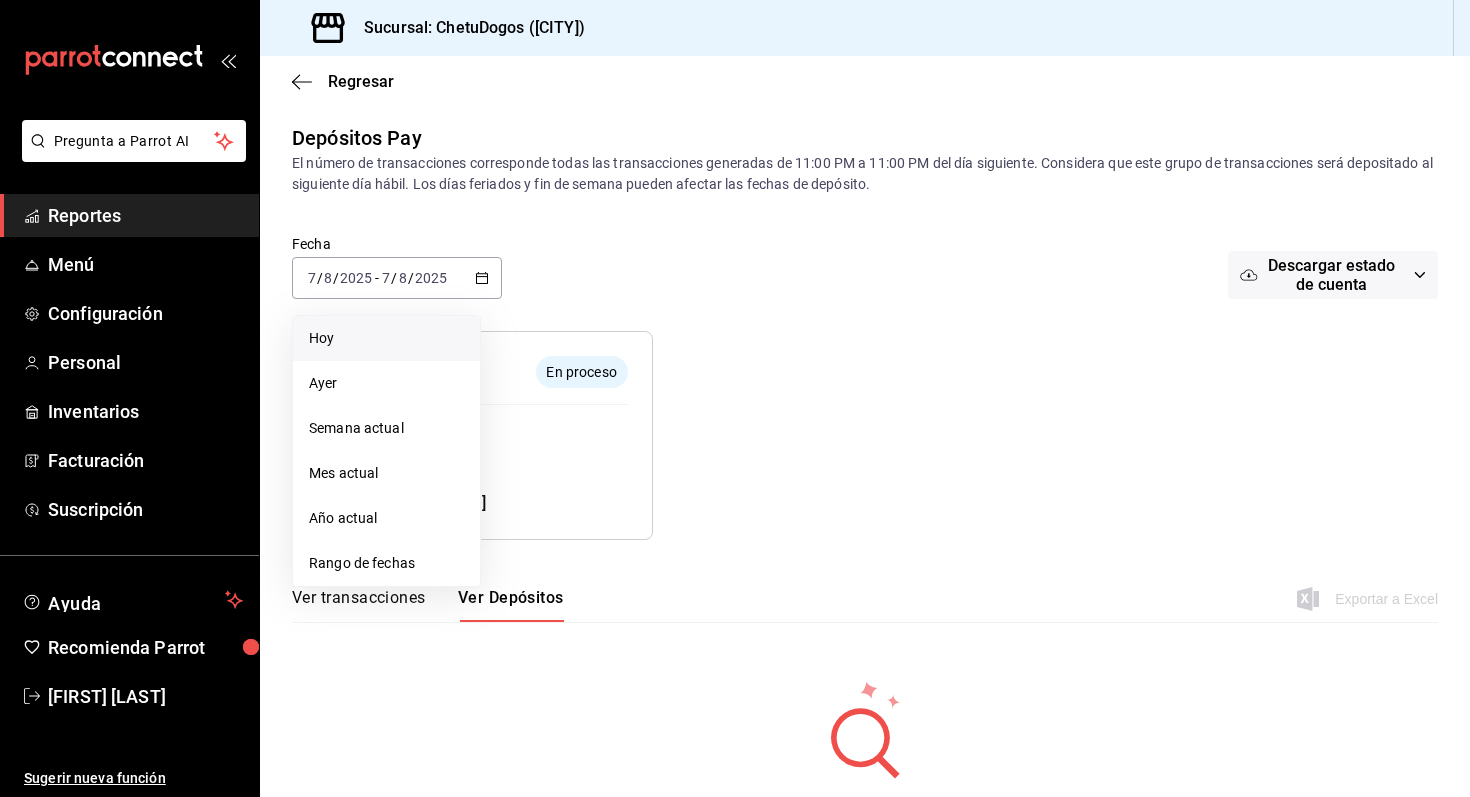 click on "Hoy" at bounding box center [386, 338] 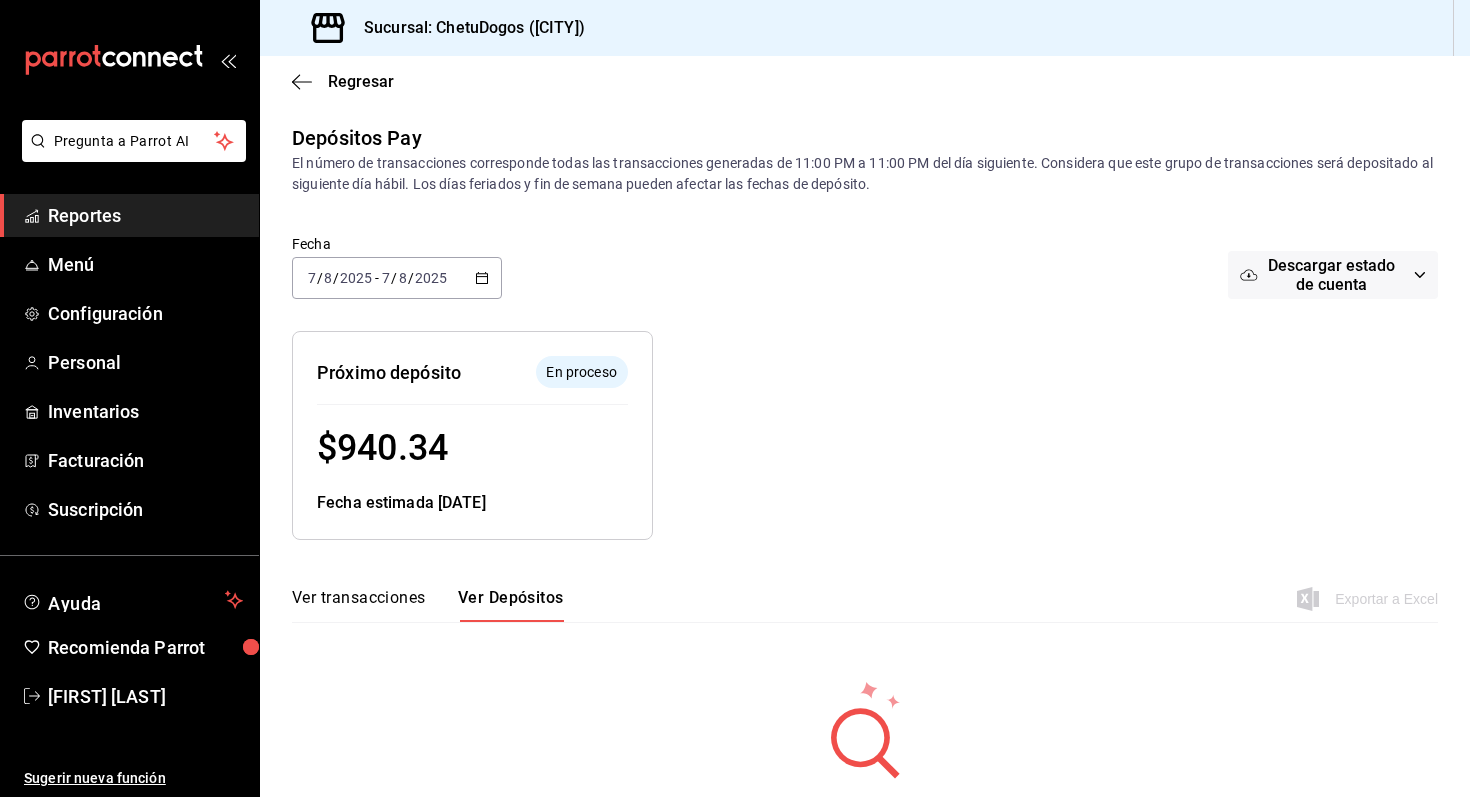 click 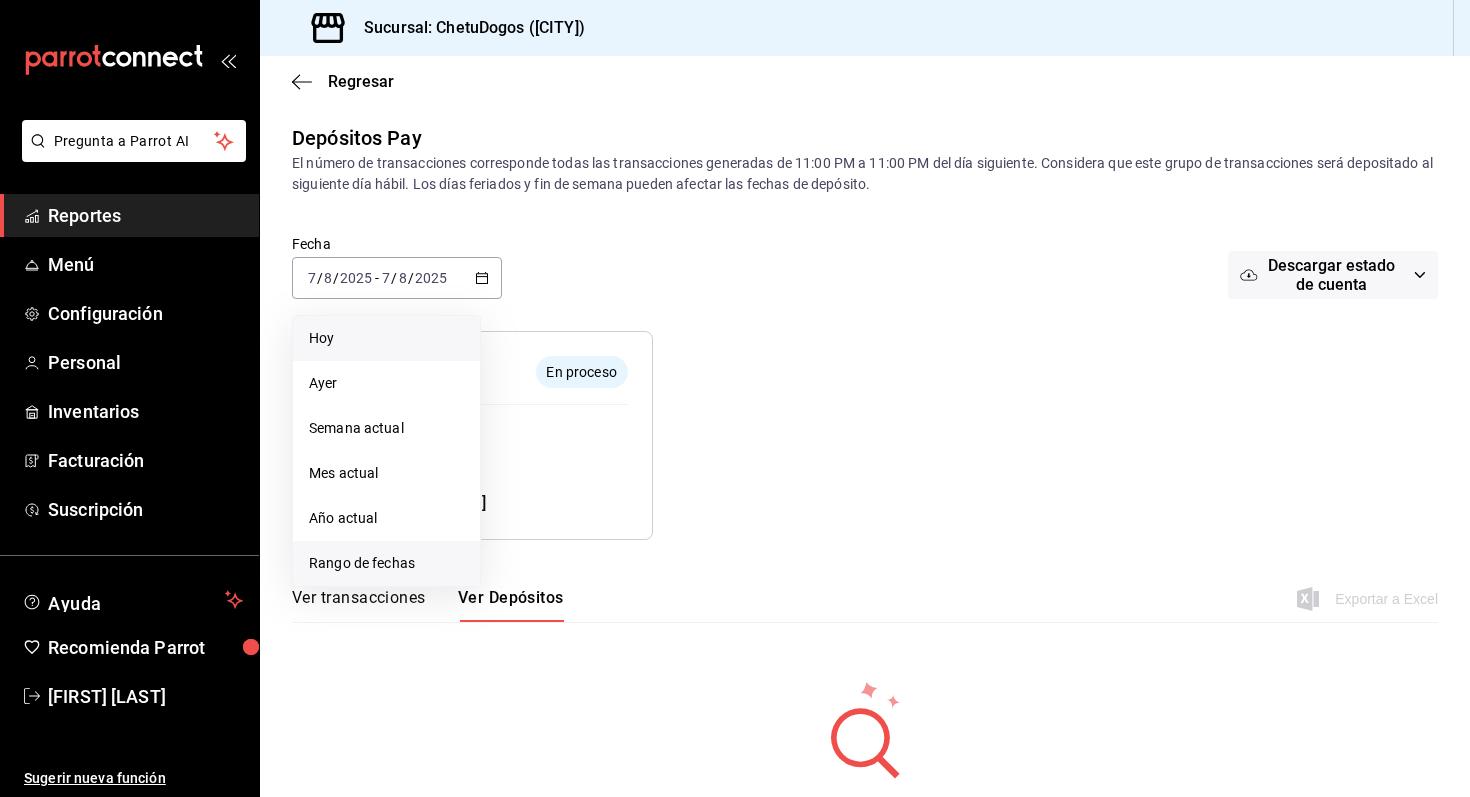 click on "Rango de fechas" at bounding box center [386, 563] 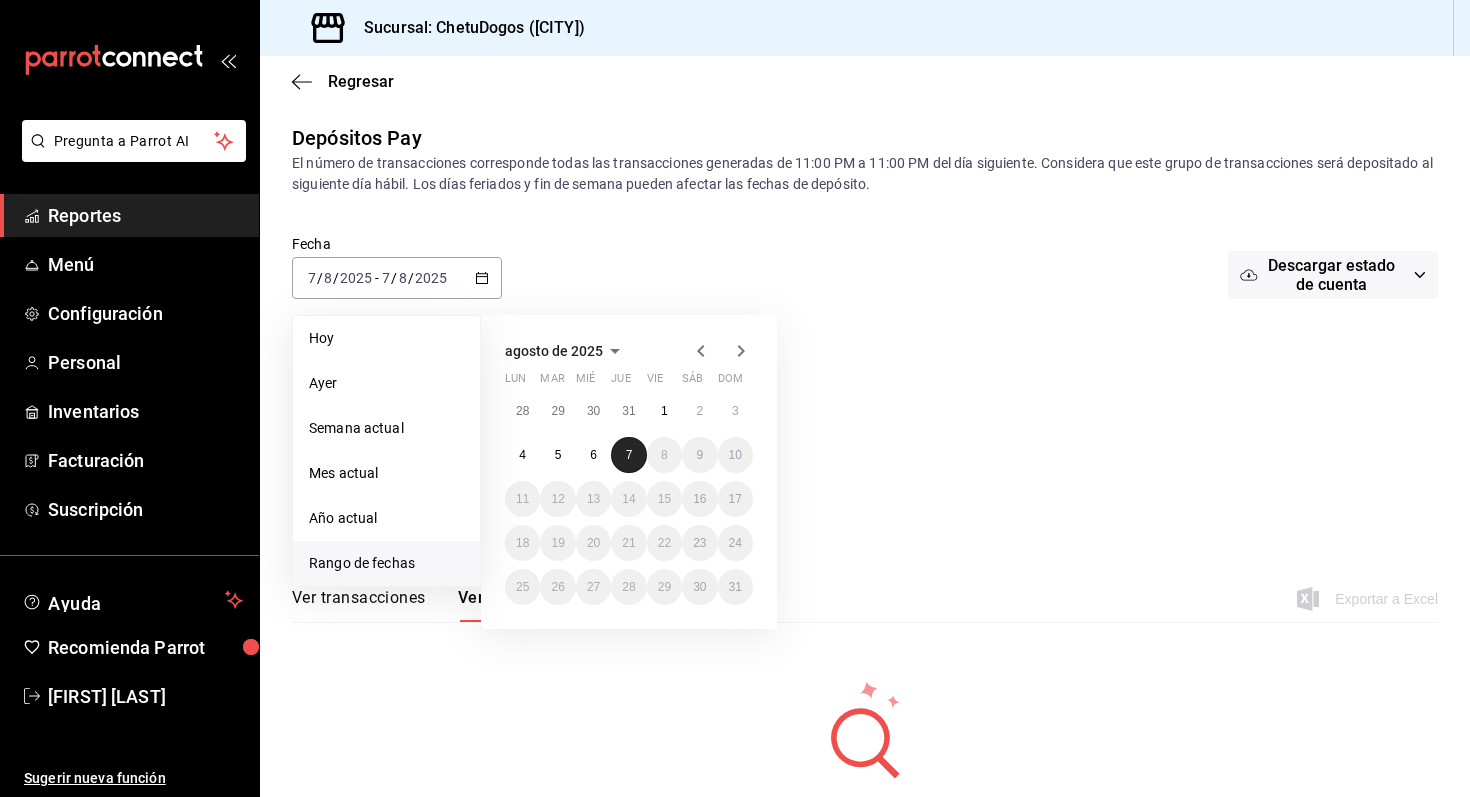 click on "7" at bounding box center (629, 455) 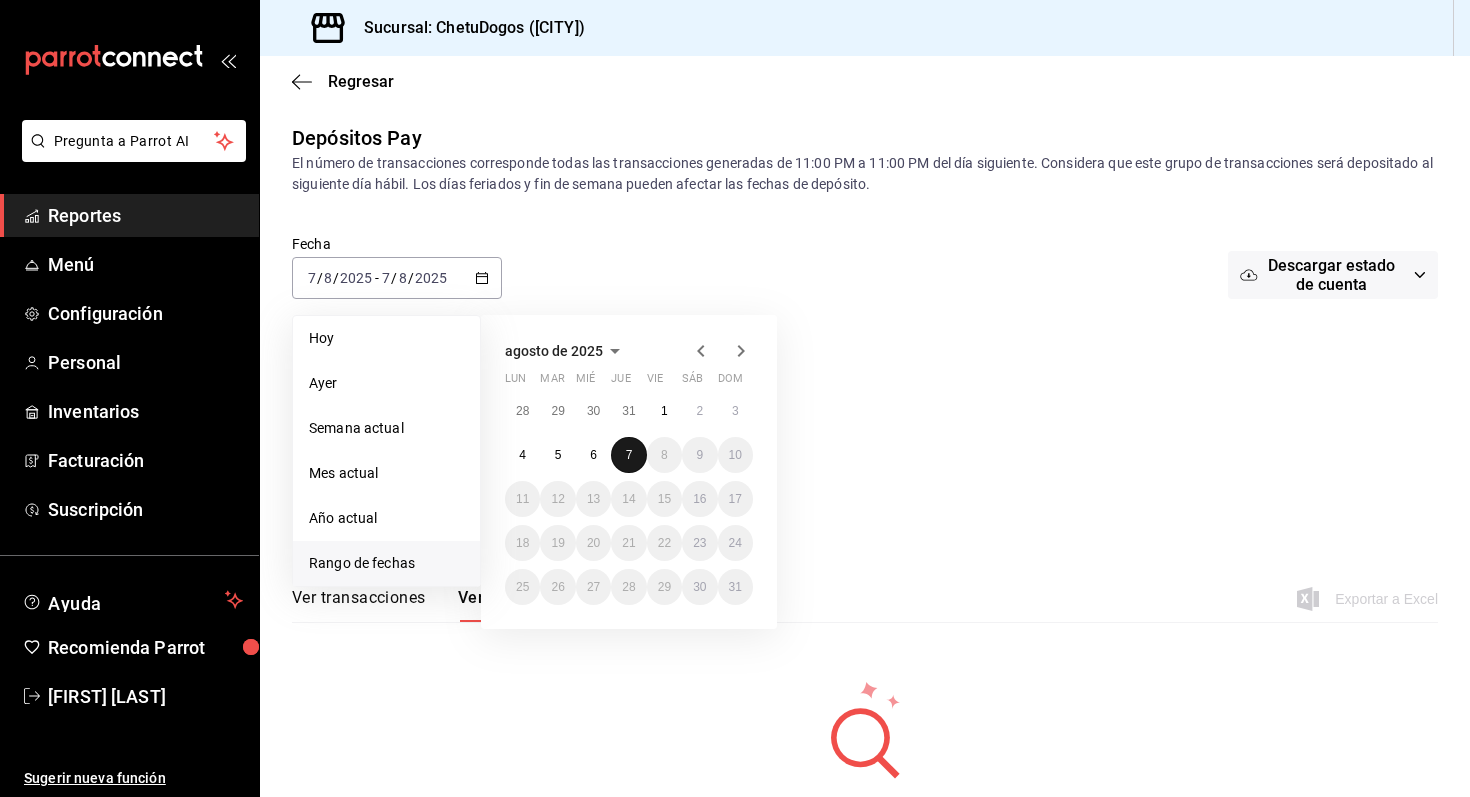 click on "7" at bounding box center (629, 455) 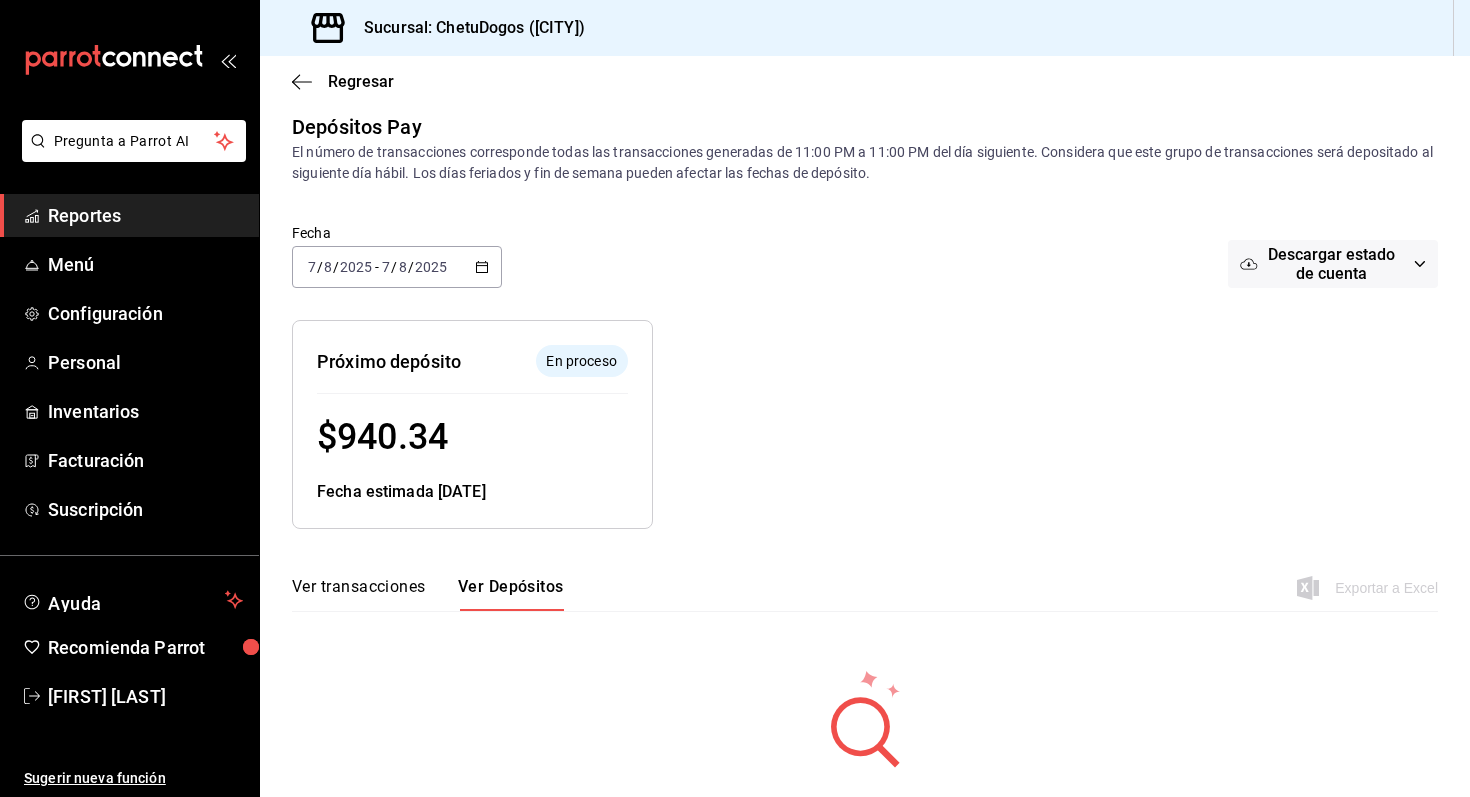 scroll, scrollTop: 0, scrollLeft: 0, axis: both 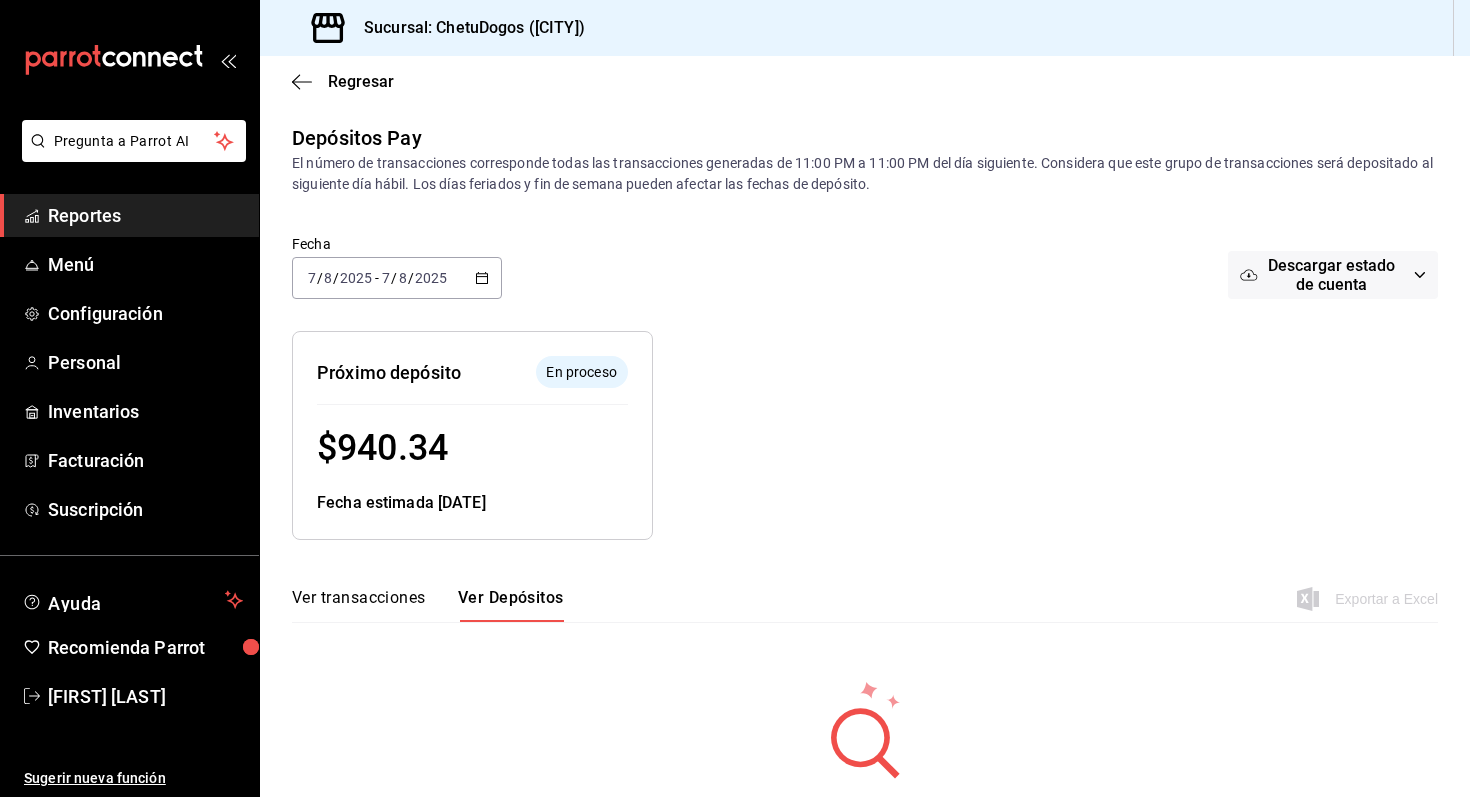 click on "Regresar" at bounding box center (865, 81) 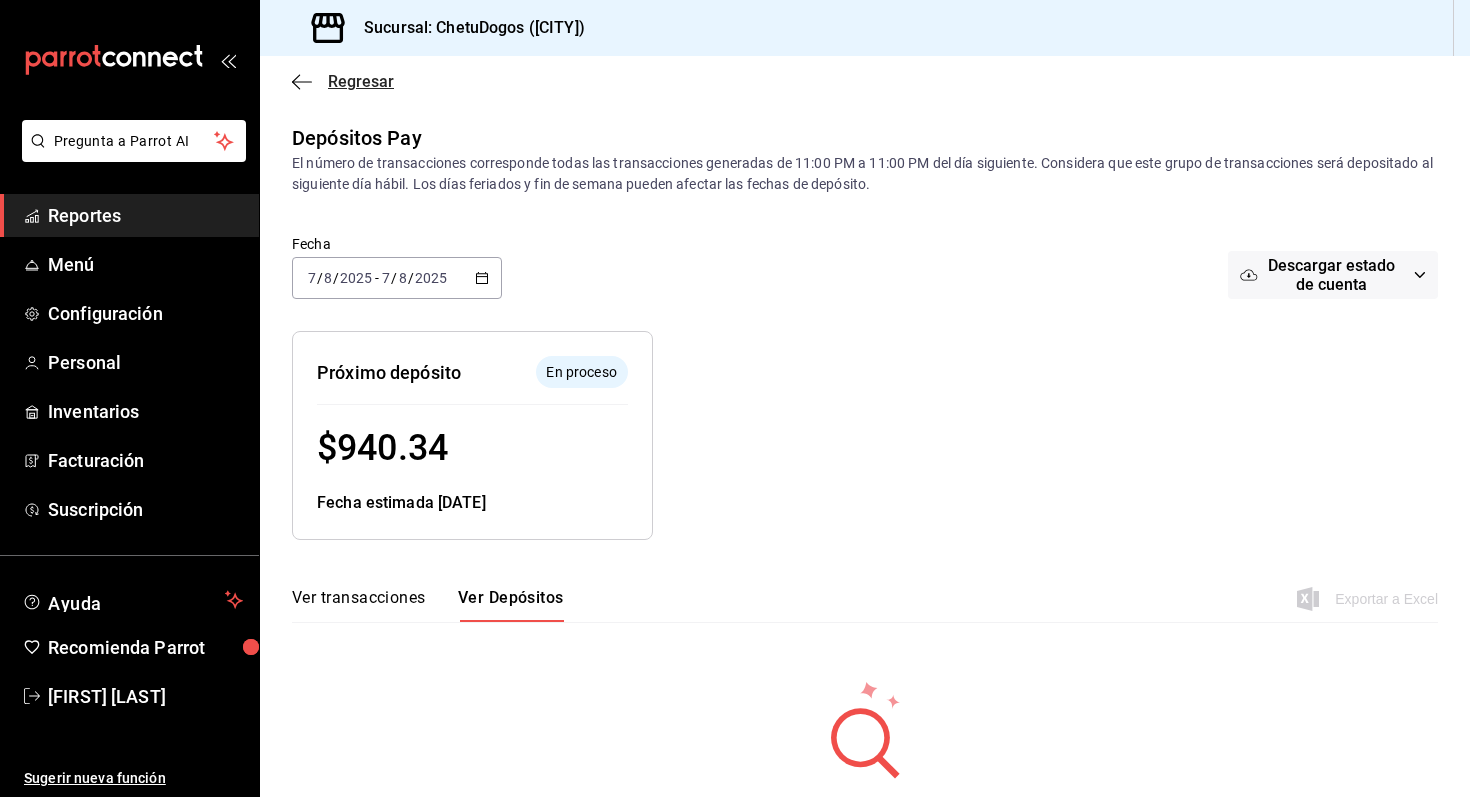 click 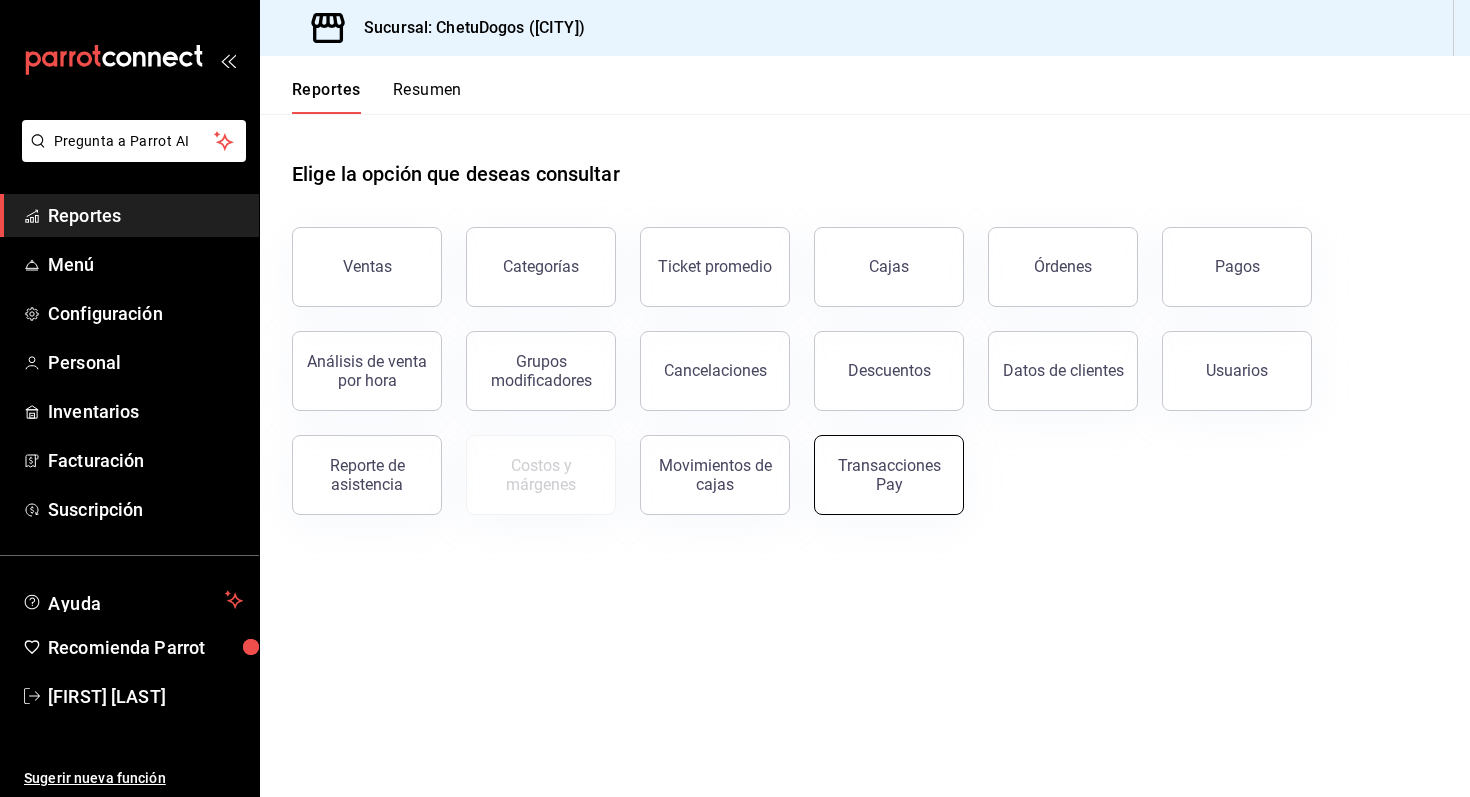 click on "Transacciones Pay" at bounding box center [889, 475] 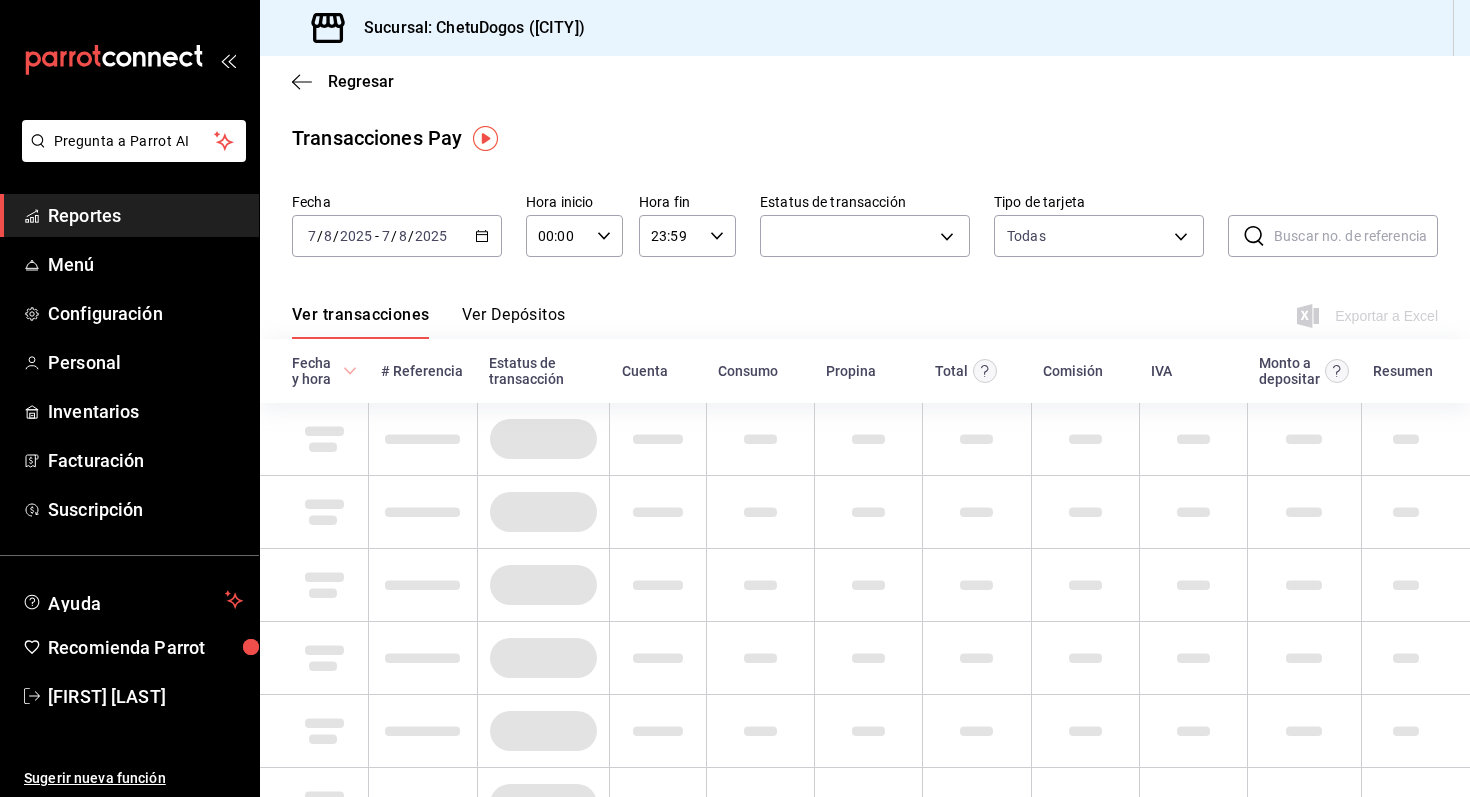 click on "Ver Depósitos" at bounding box center (514, 322) 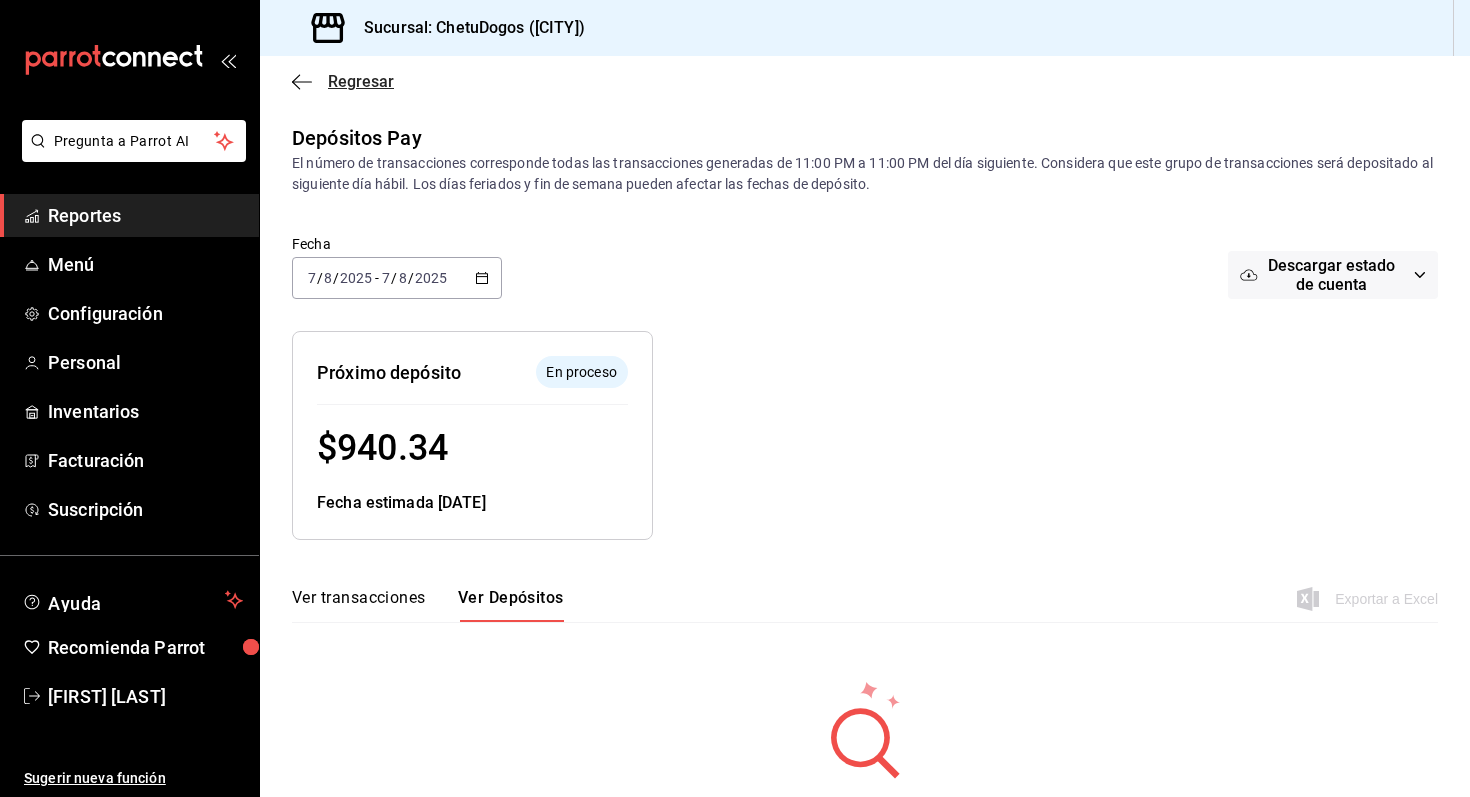 click 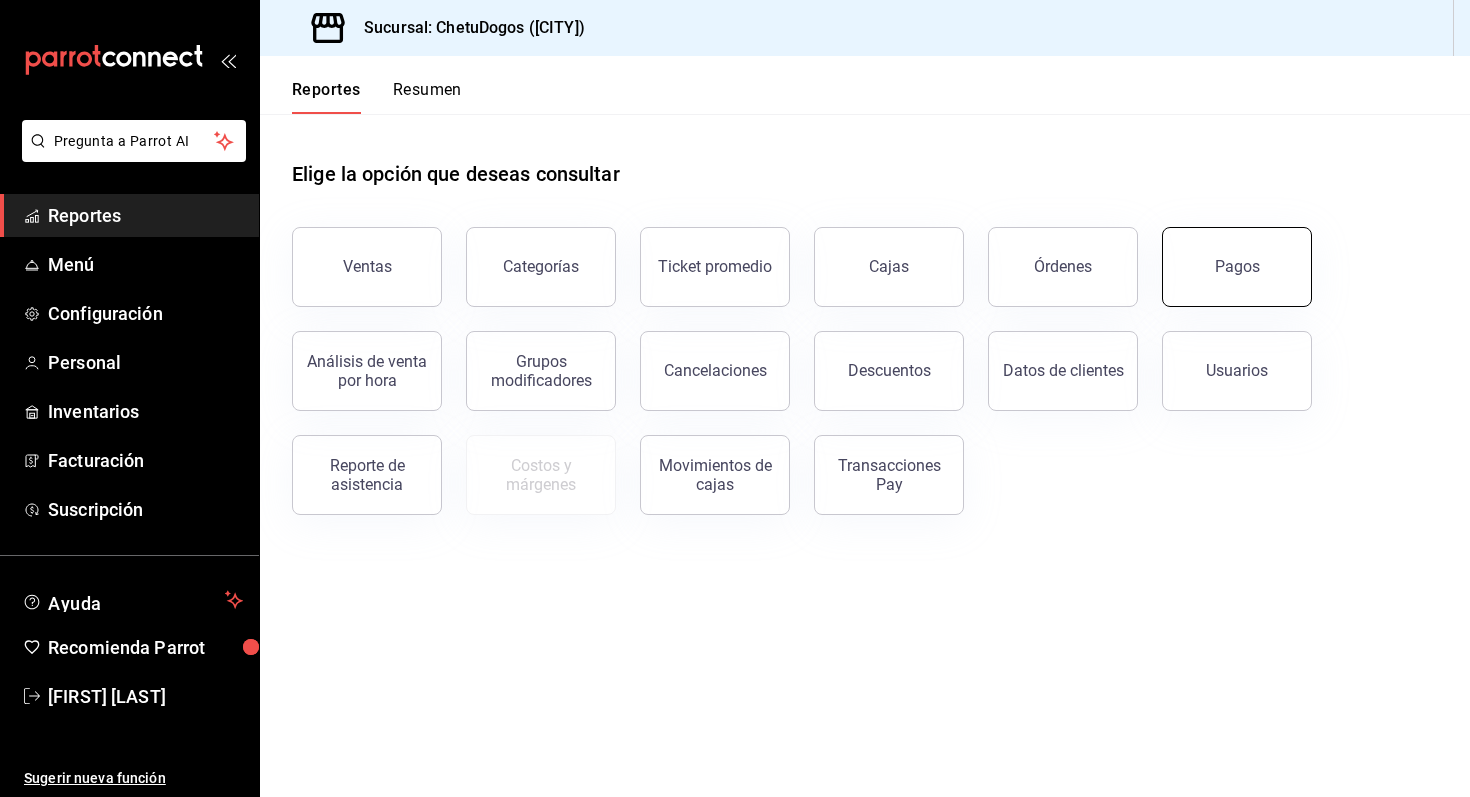 click on "Pagos" at bounding box center [1237, 267] 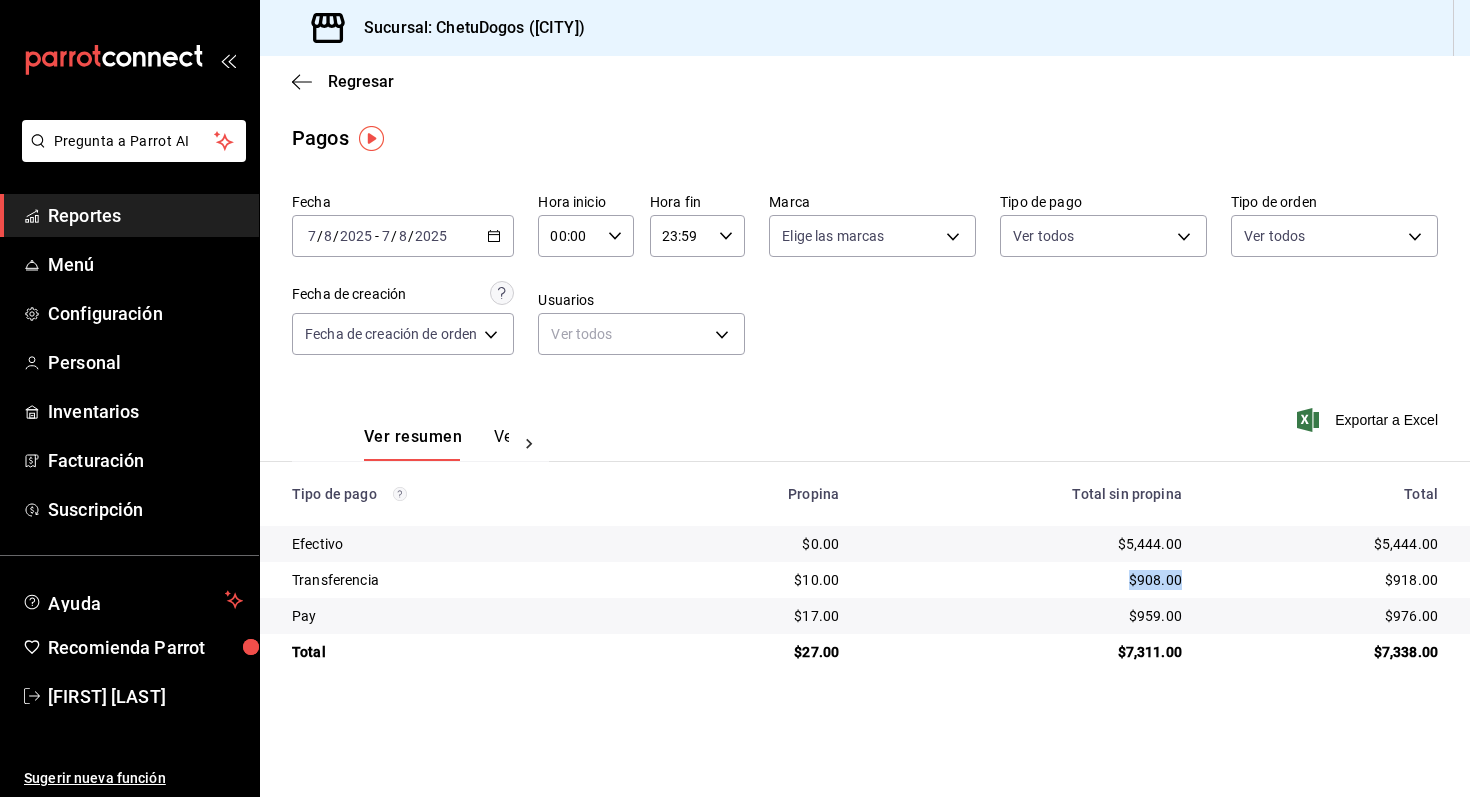 drag, startPoint x: 1122, startPoint y: 578, endPoint x: 1188, endPoint y: 578, distance: 66 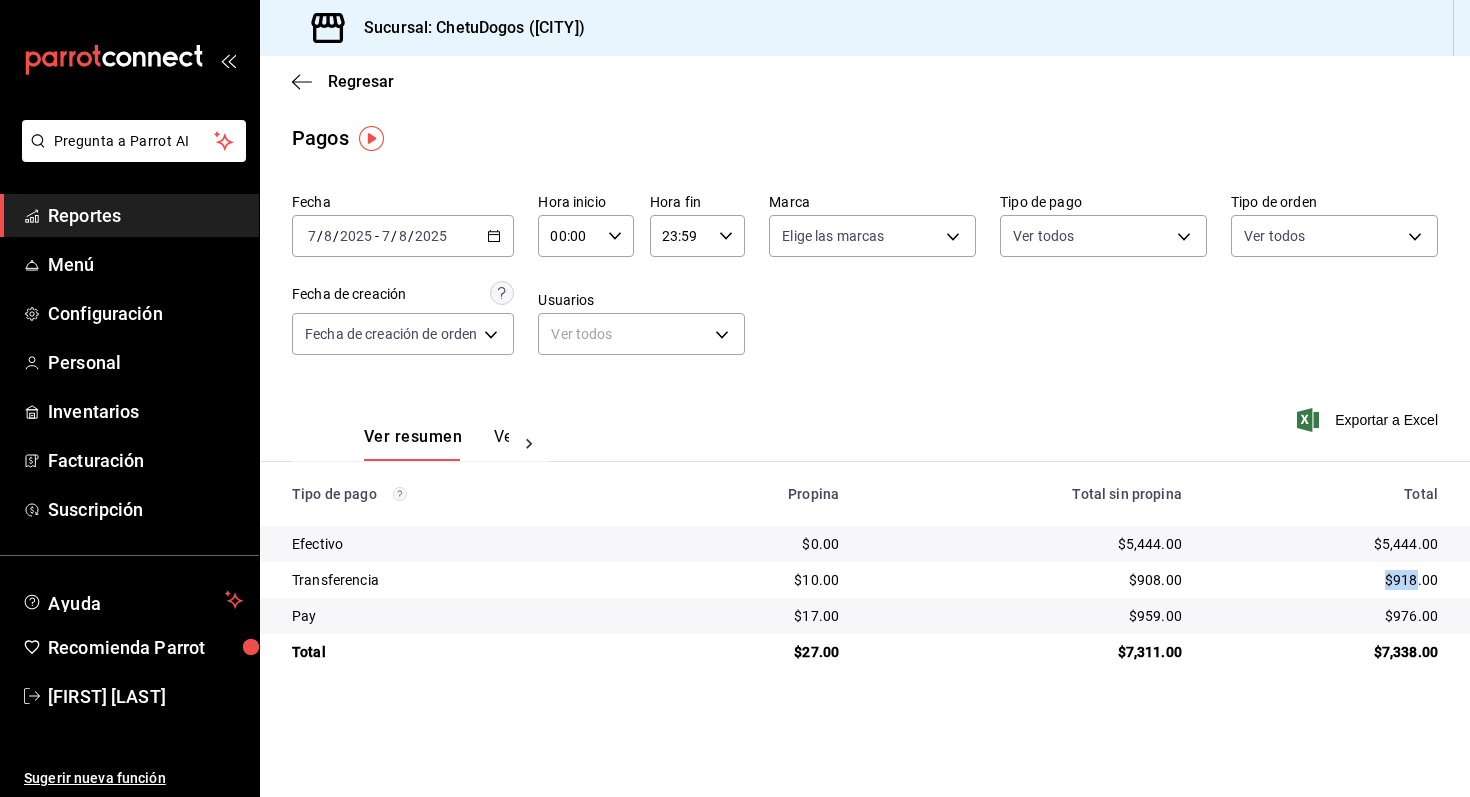 drag, startPoint x: 1373, startPoint y: 579, endPoint x: 1414, endPoint y: 579, distance: 41 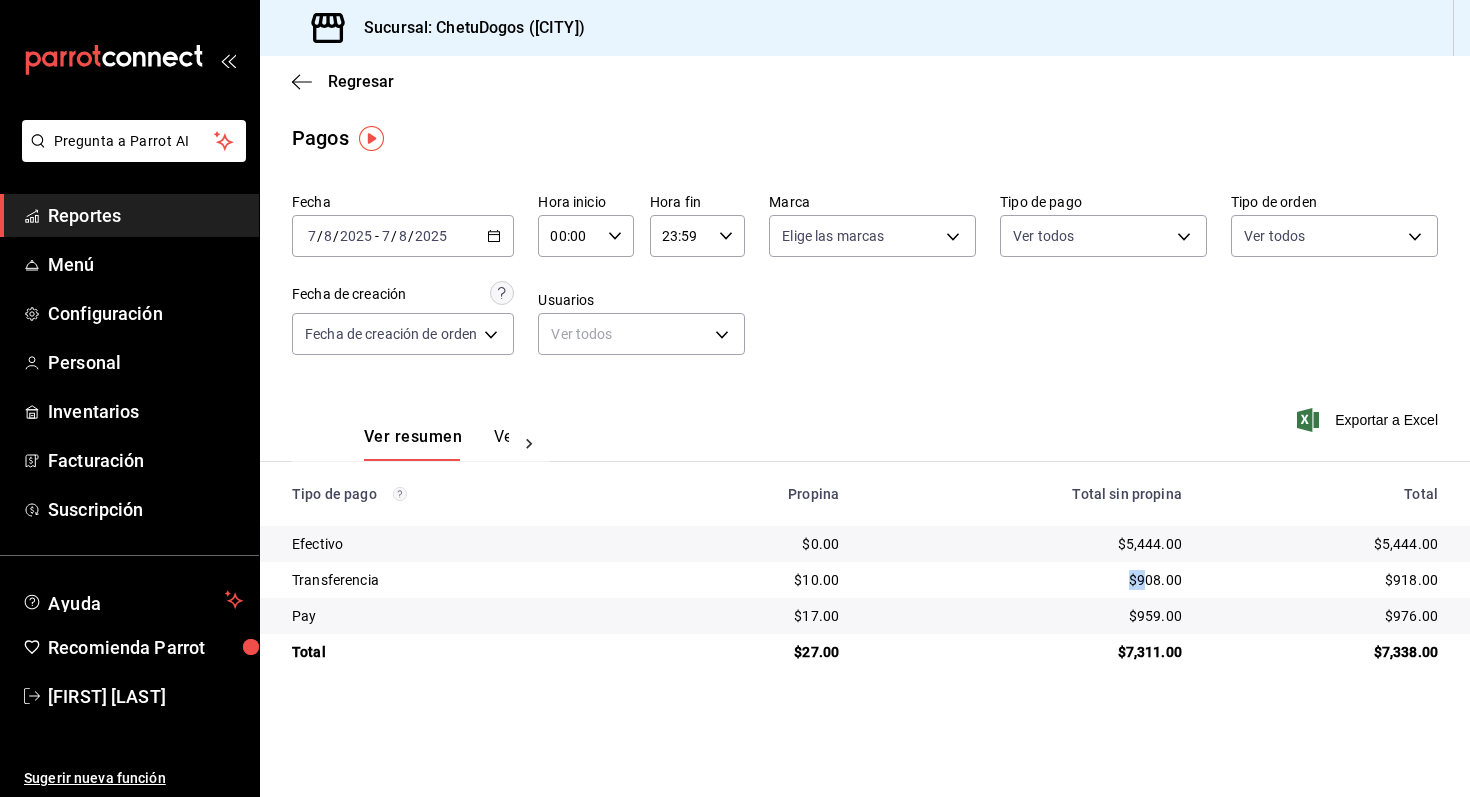 drag, startPoint x: 1120, startPoint y: 575, endPoint x: 1145, endPoint y: 575, distance: 25 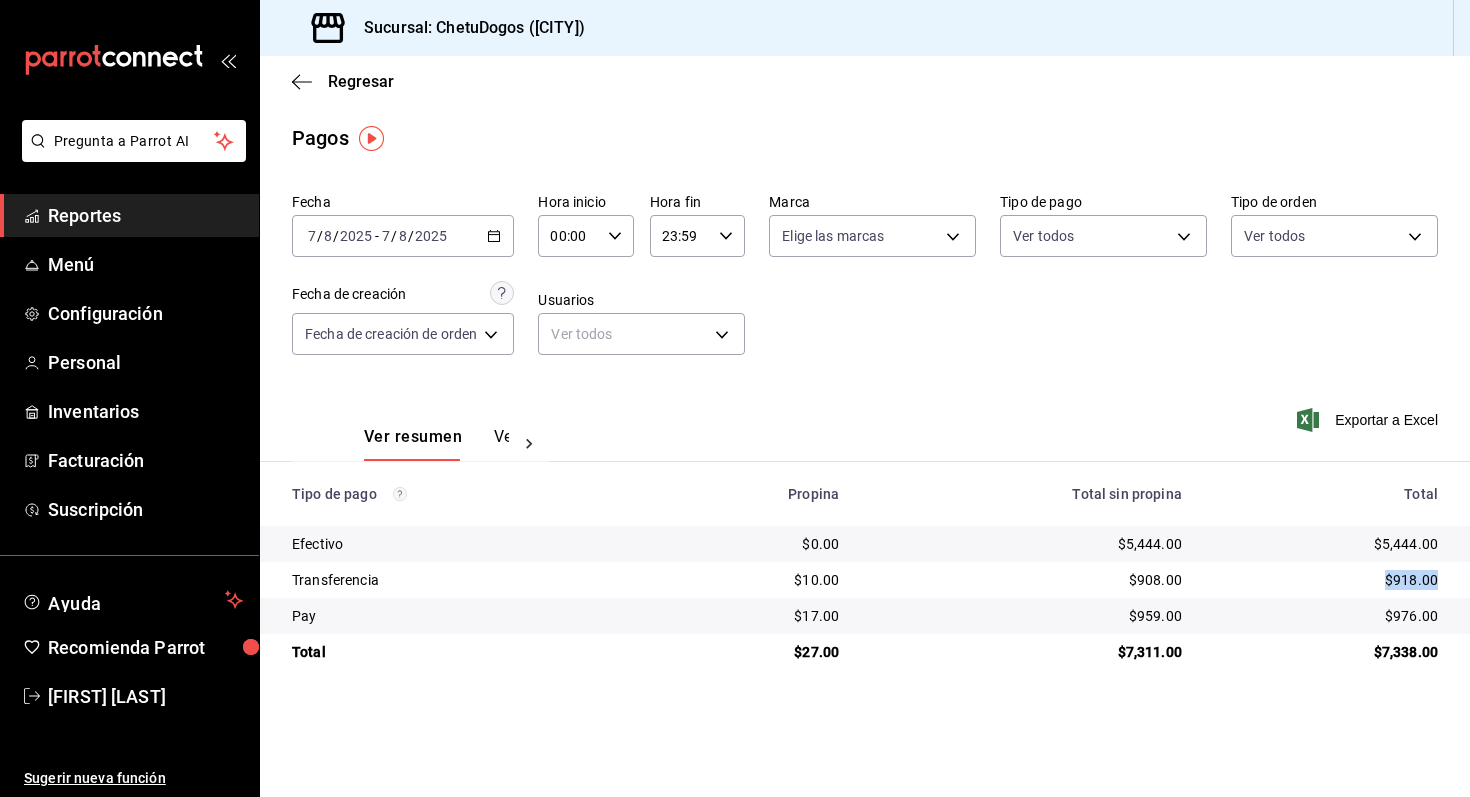 drag, startPoint x: 1385, startPoint y: 587, endPoint x: 1439, endPoint y: 587, distance: 54 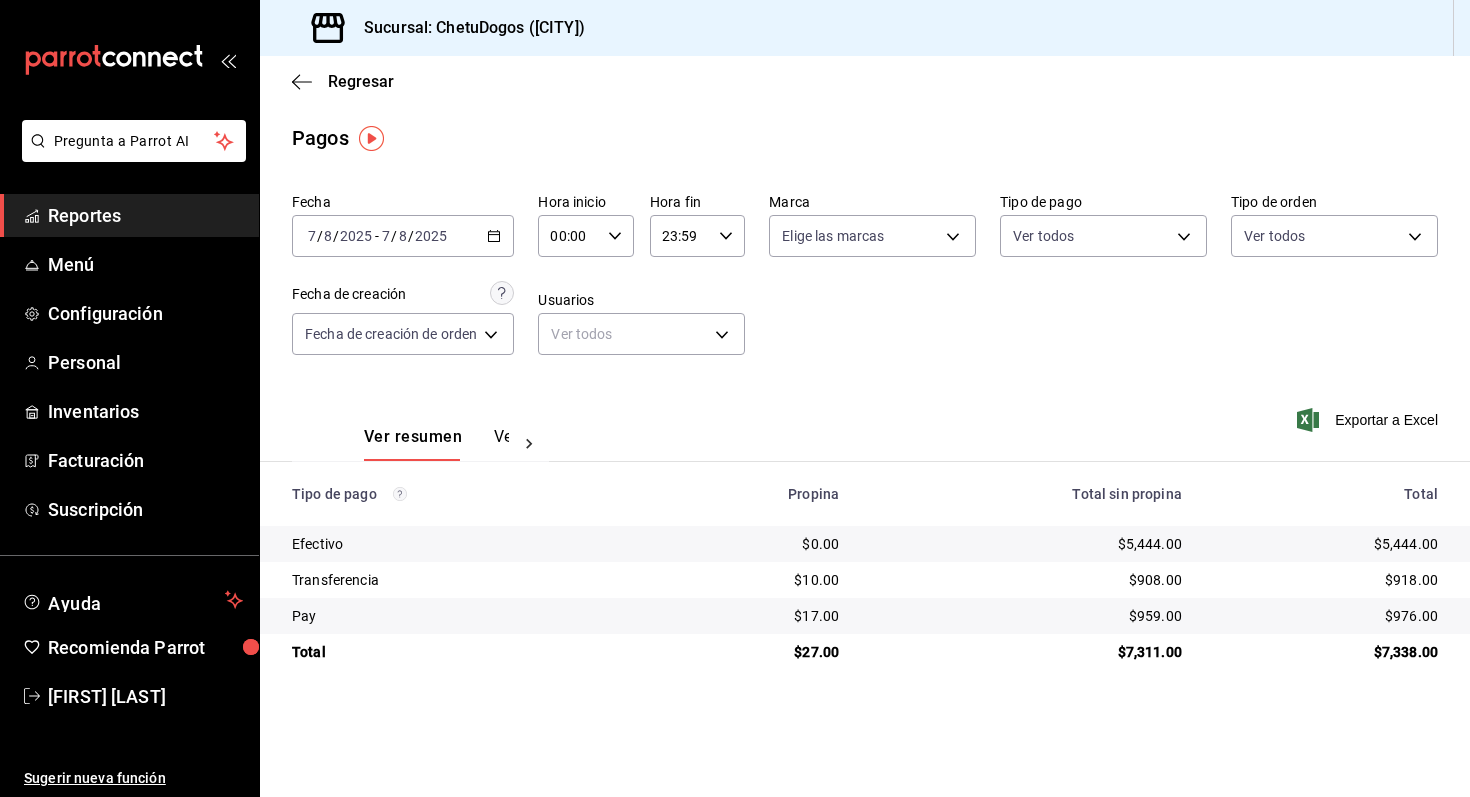 click on "$976.00" at bounding box center (1334, 616) 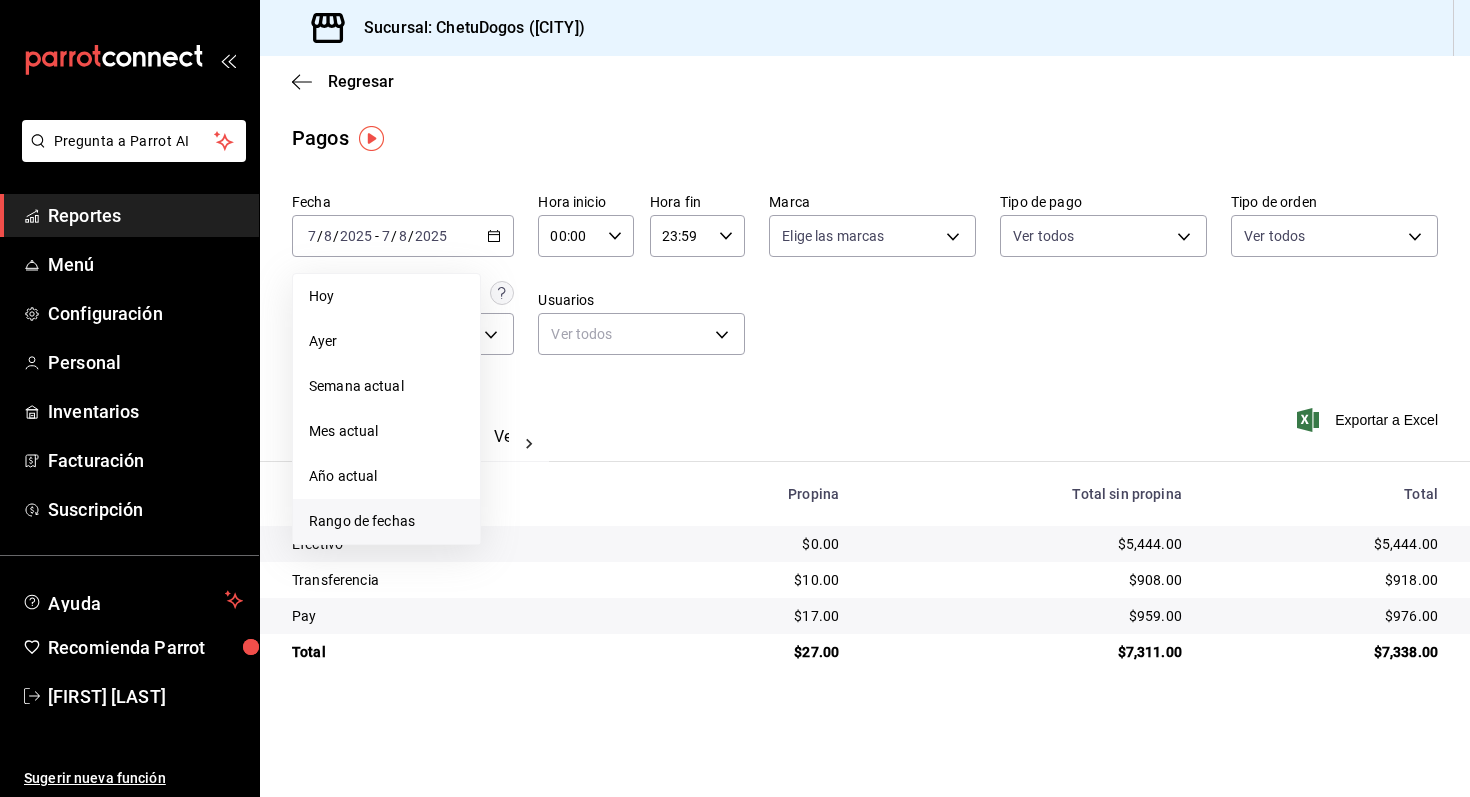 click on "Rango de fechas" at bounding box center [386, 521] 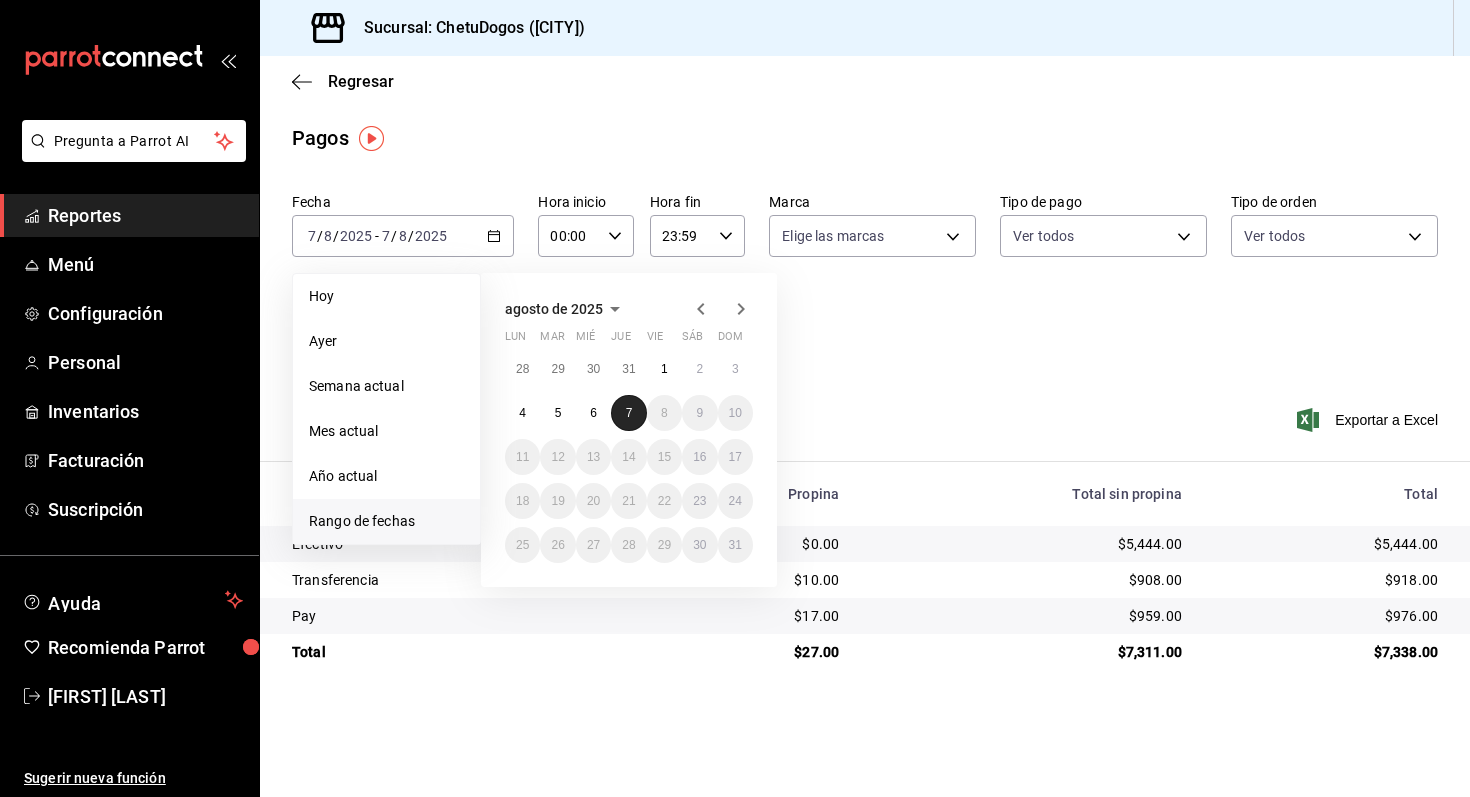 click on "7" at bounding box center [629, 413] 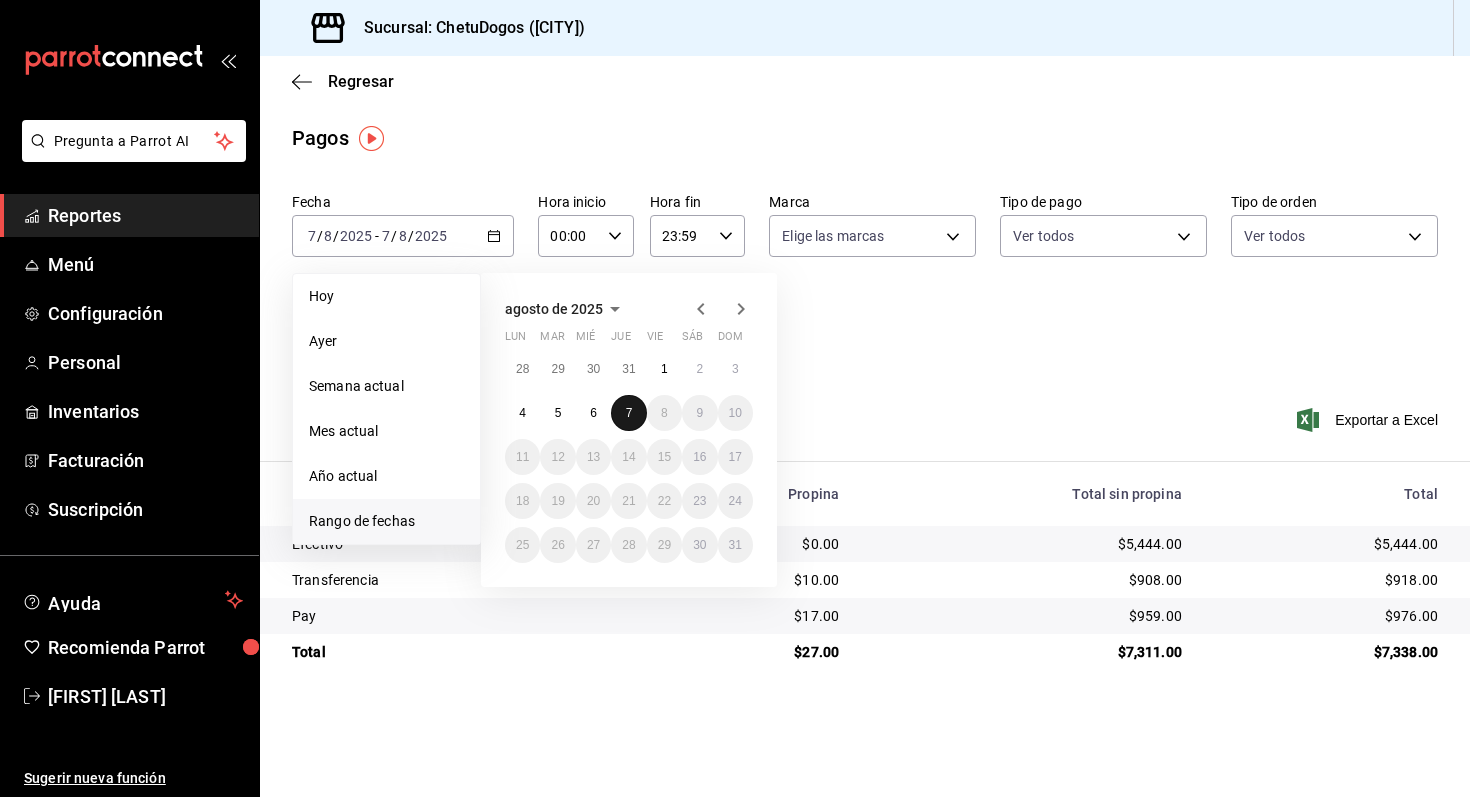 click on "7" at bounding box center [629, 413] 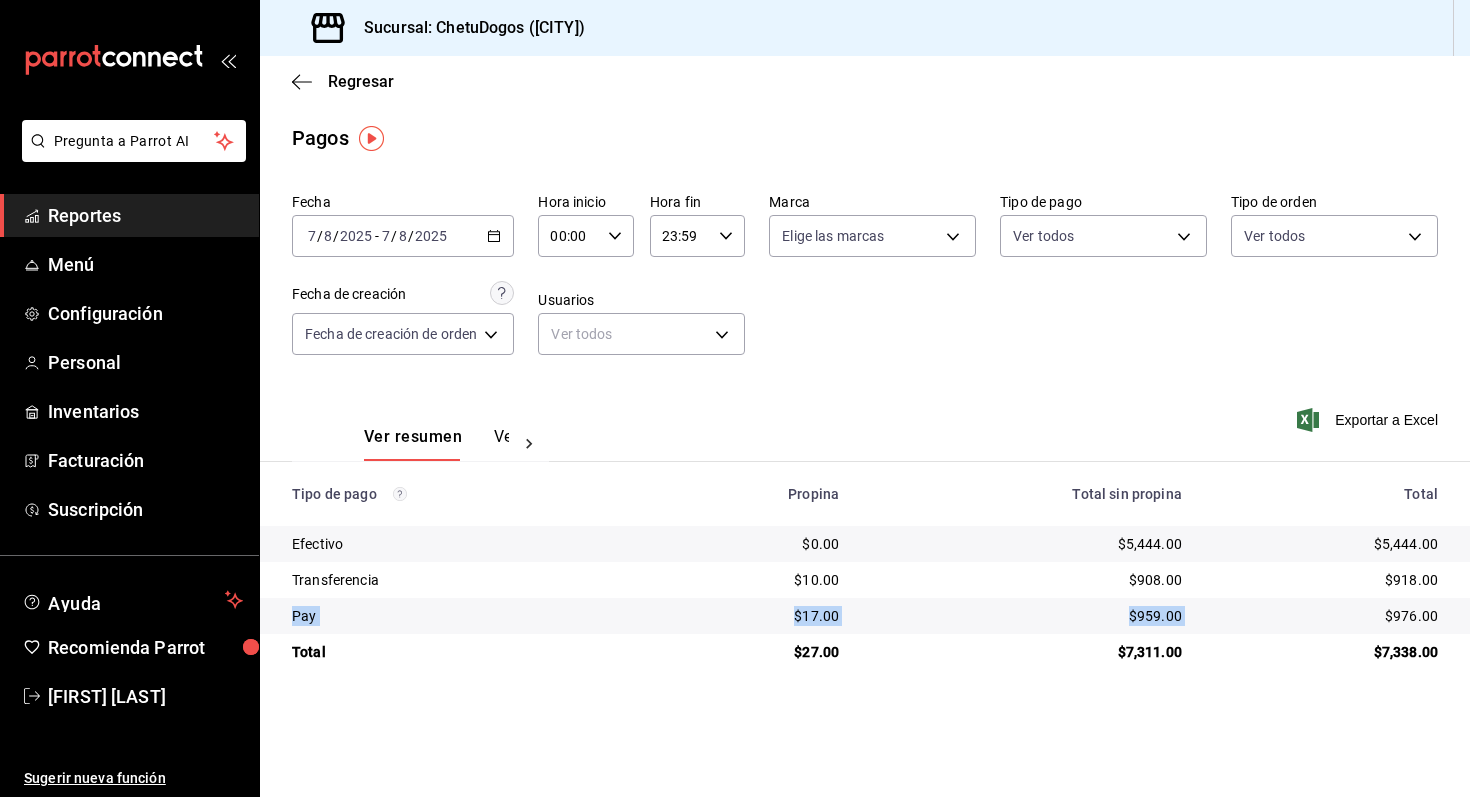 drag, startPoint x: 1437, startPoint y: 586, endPoint x: 1288, endPoint y: 608, distance: 150.6154 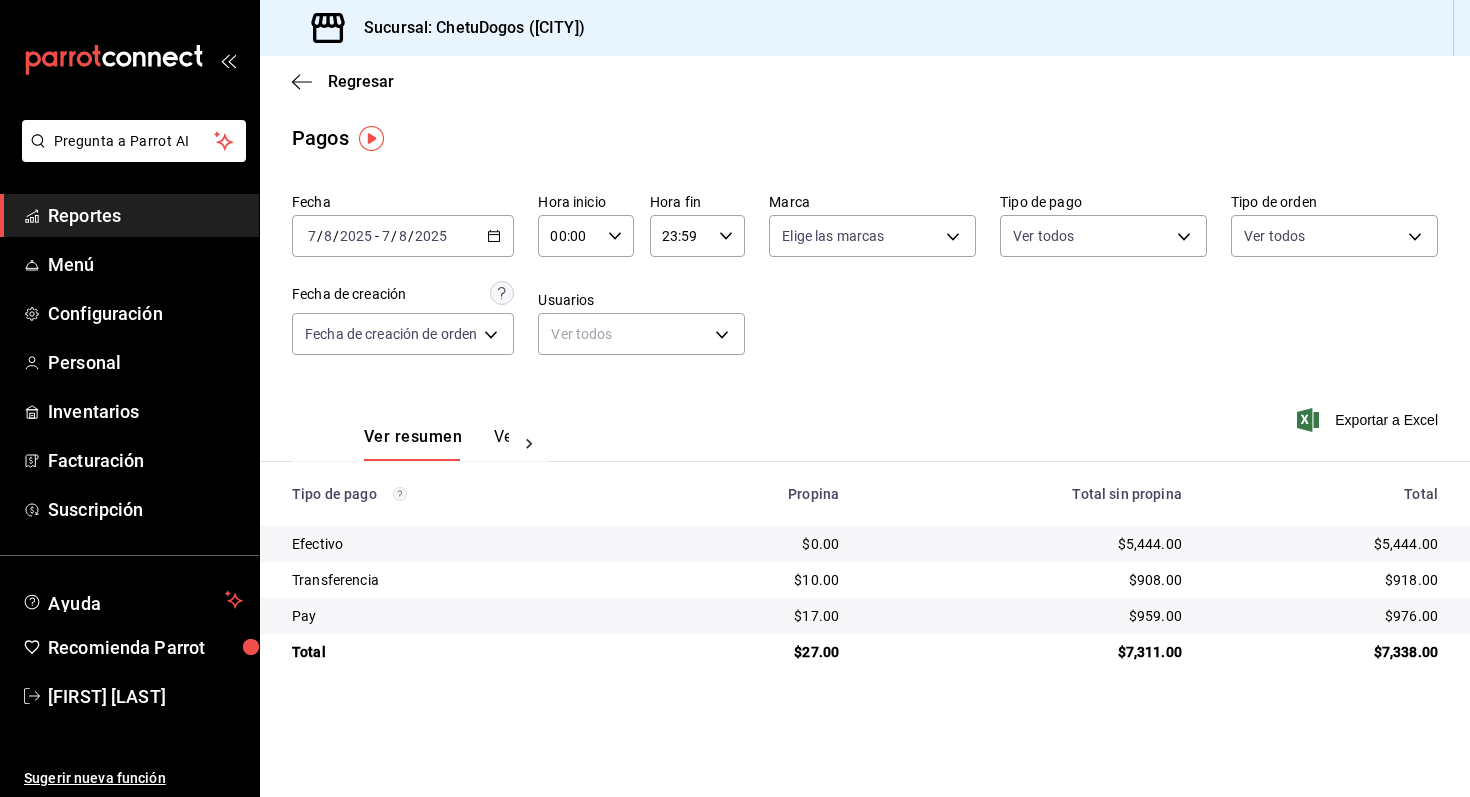 click on "Fecha [DATE] [TIME] - [DATE] [TIME] Hora inicio [TIME] Hora inicio Hora fin [TIME] Hora fin Marca Elige las marcas Tipo de pago Ver todos Tipo de orden Ver todos Fecha de creación   Fecha de creación de orden ORDER Usuarios Ver todos null" at bounding box center [865, 282] 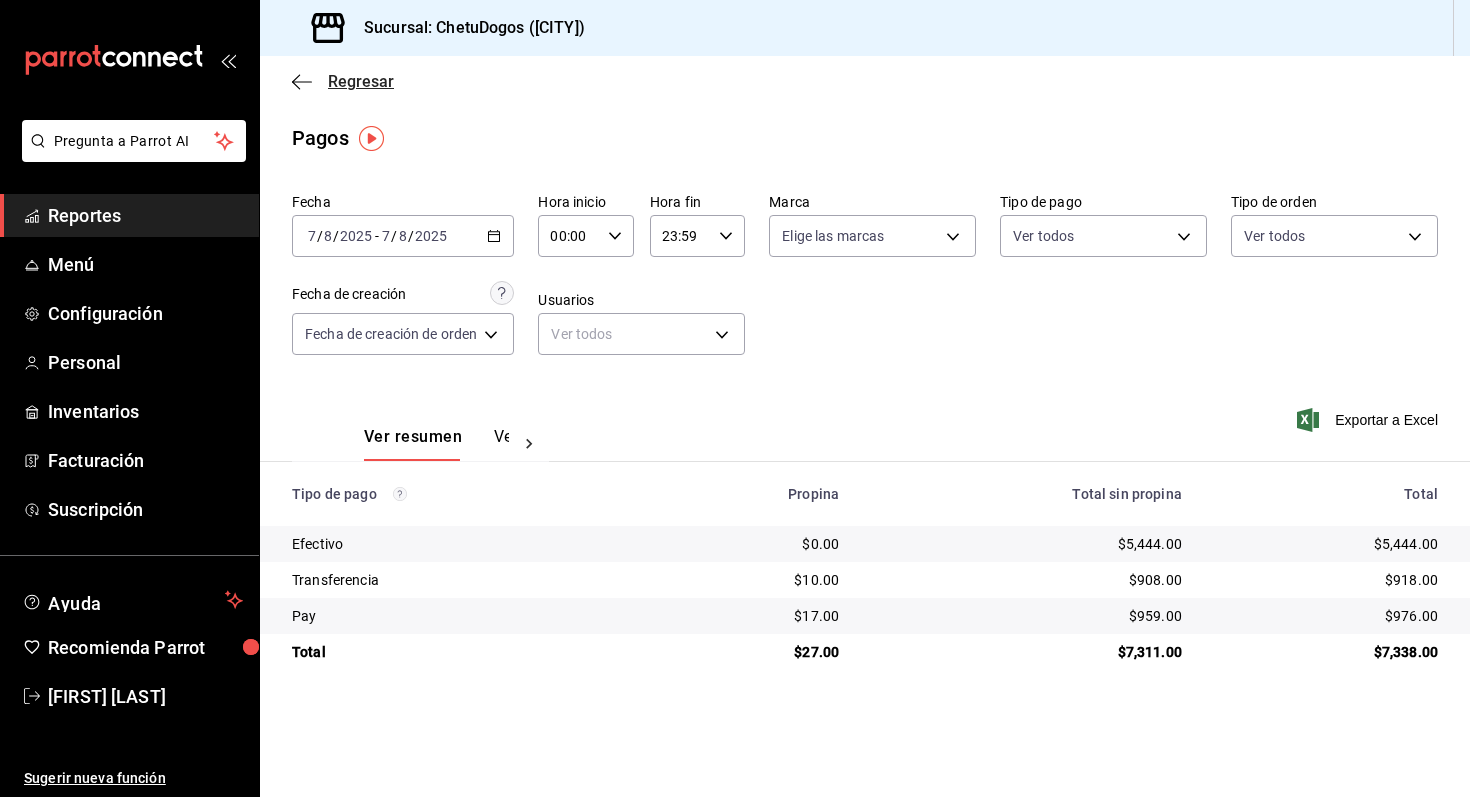 click on "Regresar" at bounding box center [361, 81] 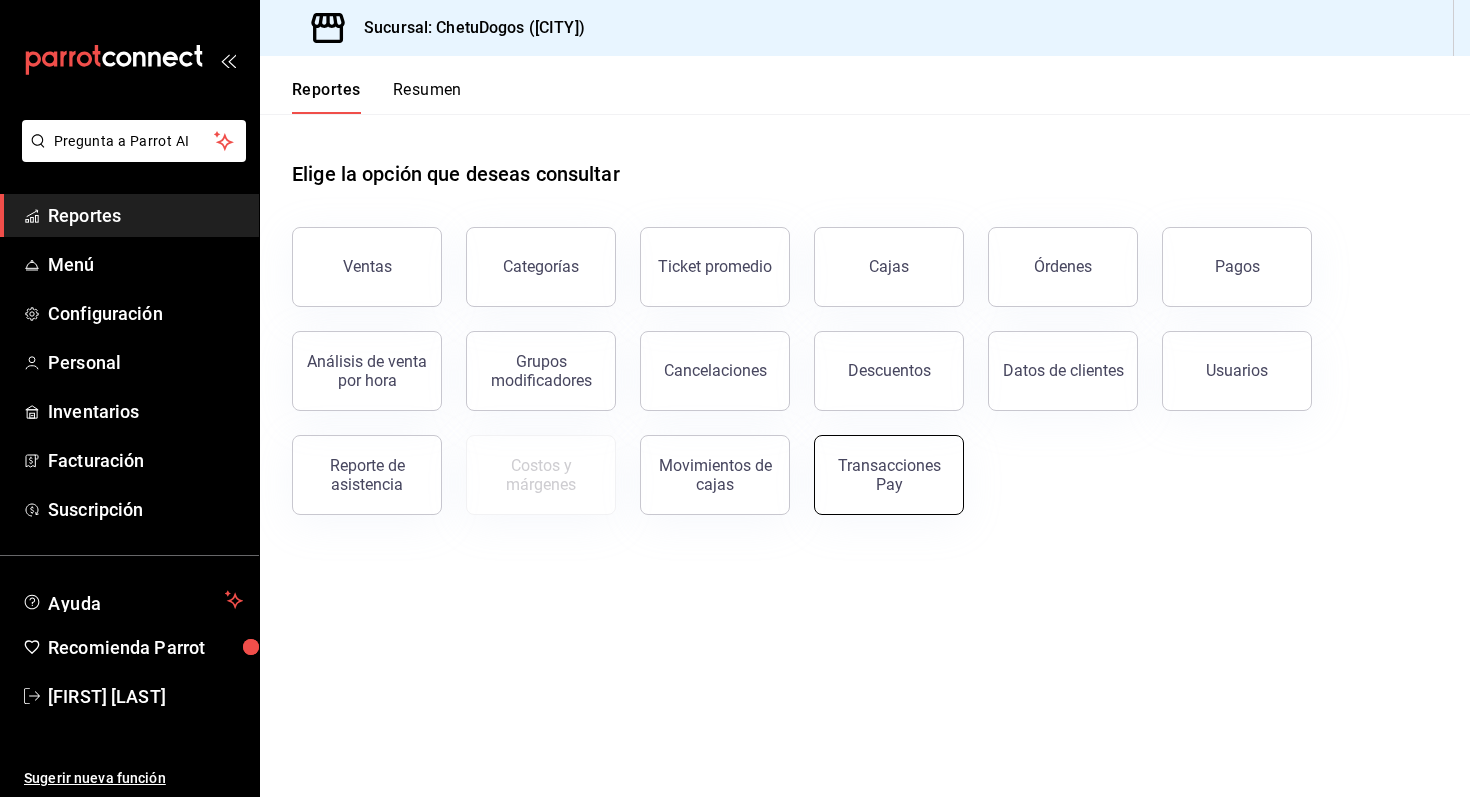 click on "Transacciones Pay" at bounding box center (889, 475) 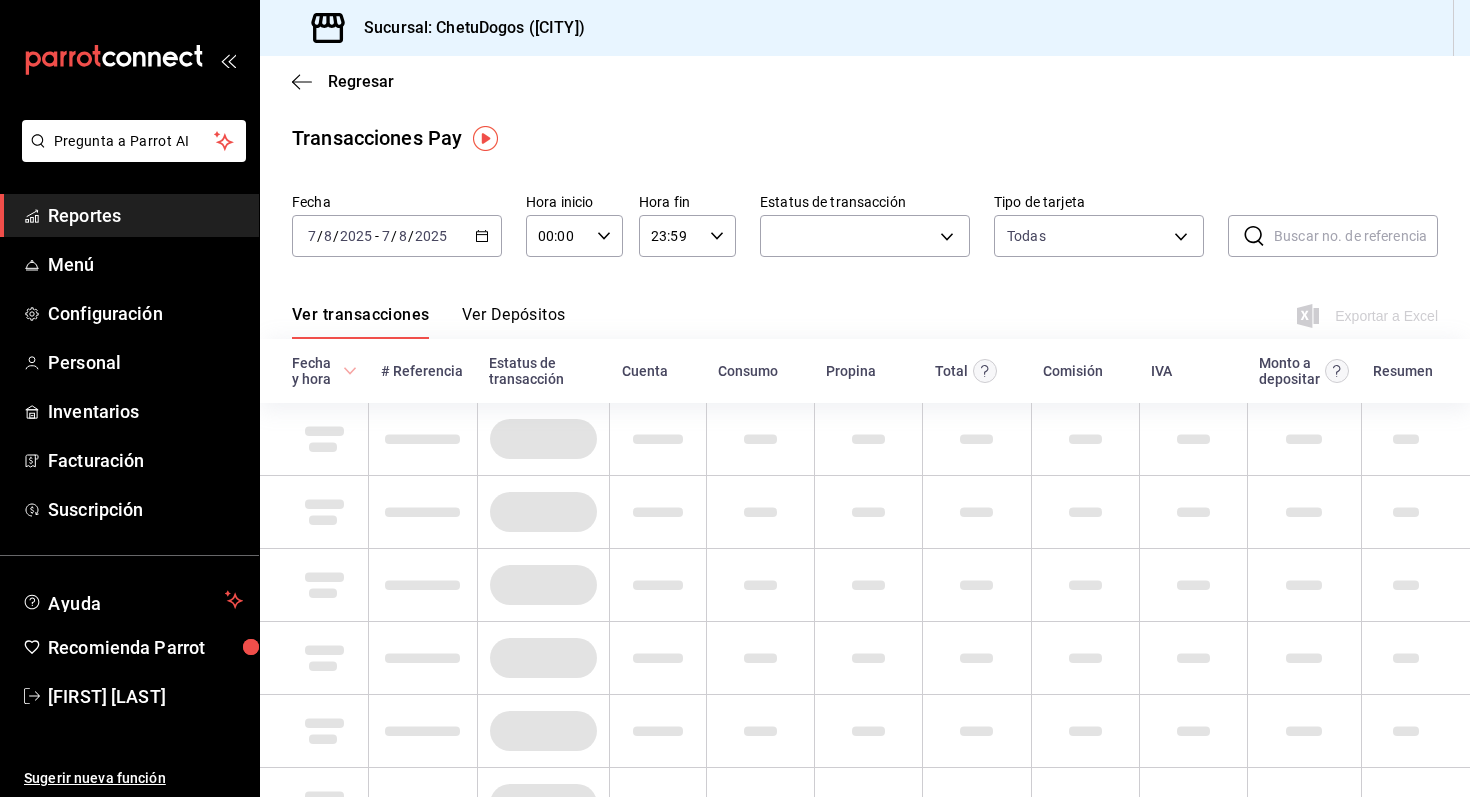 click on "Ver Depósitos" at bounding box center (514, 322) 